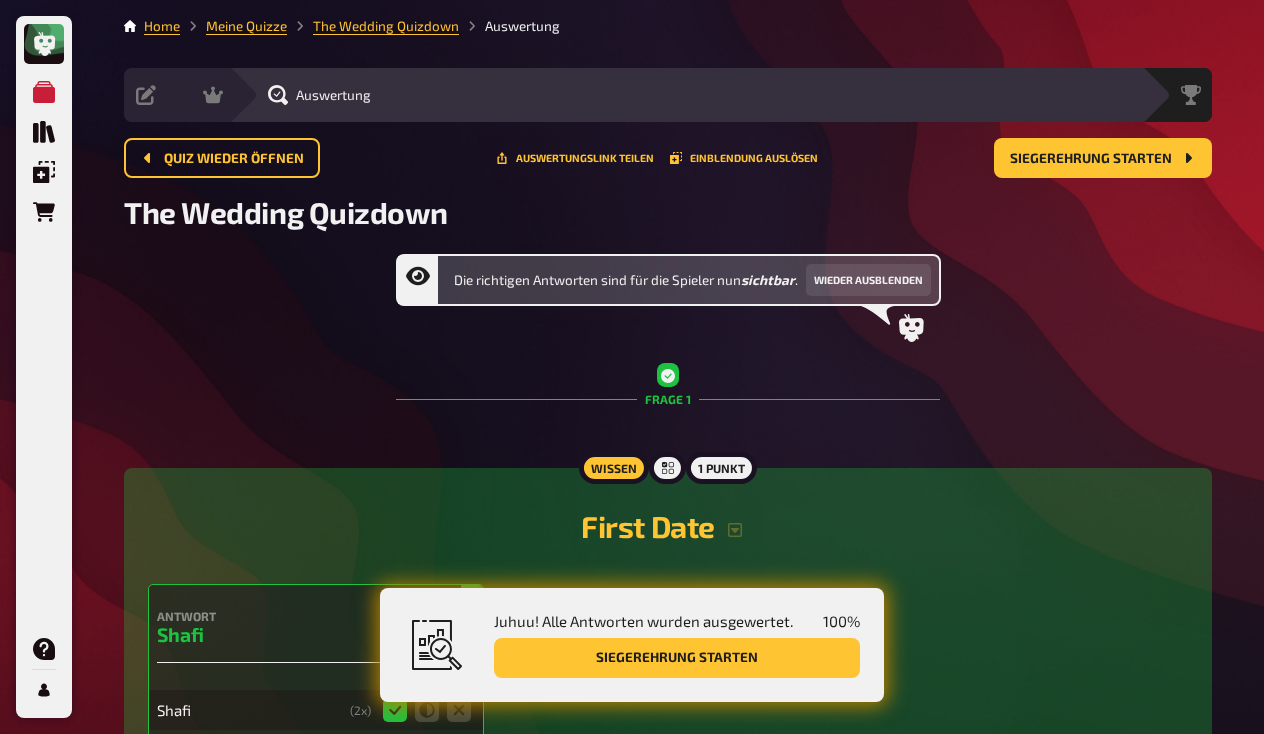 scroll, scrollTop: 0, scrollLeft: 0, axis: both 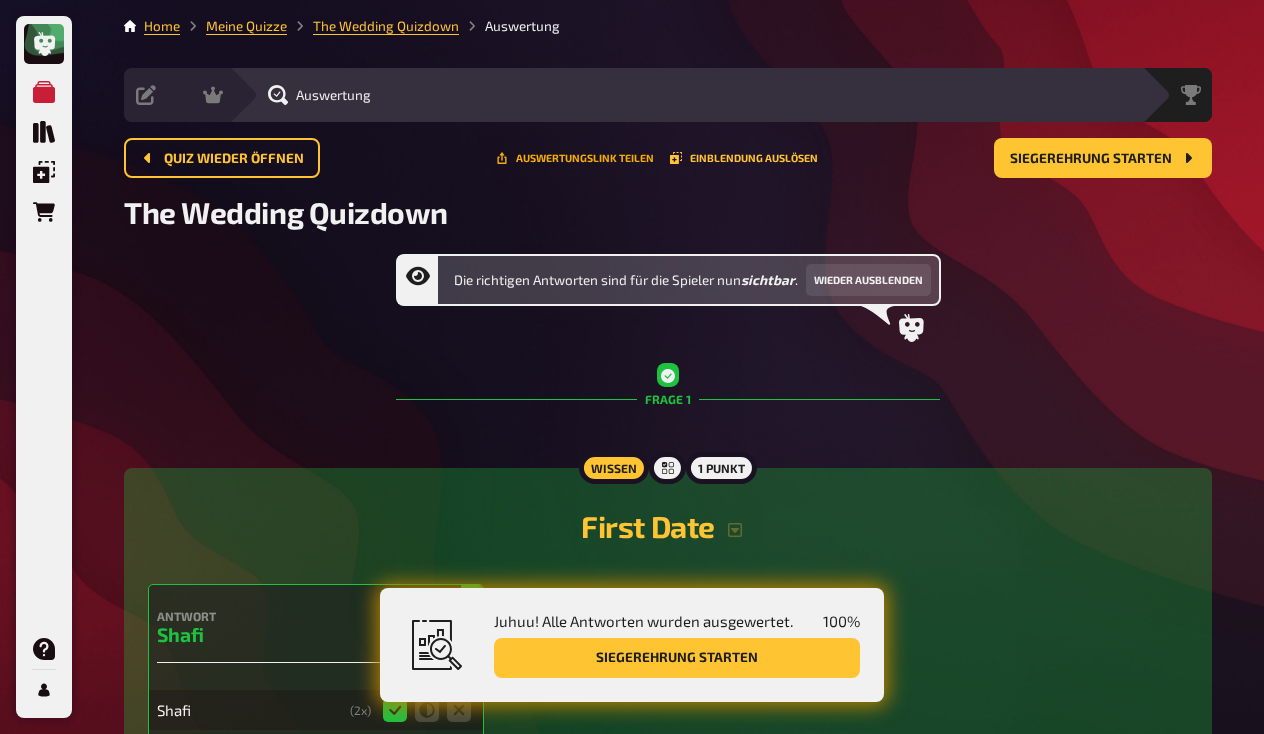 click on "Auswertungslink teilen" at bounding box center [575, 158] 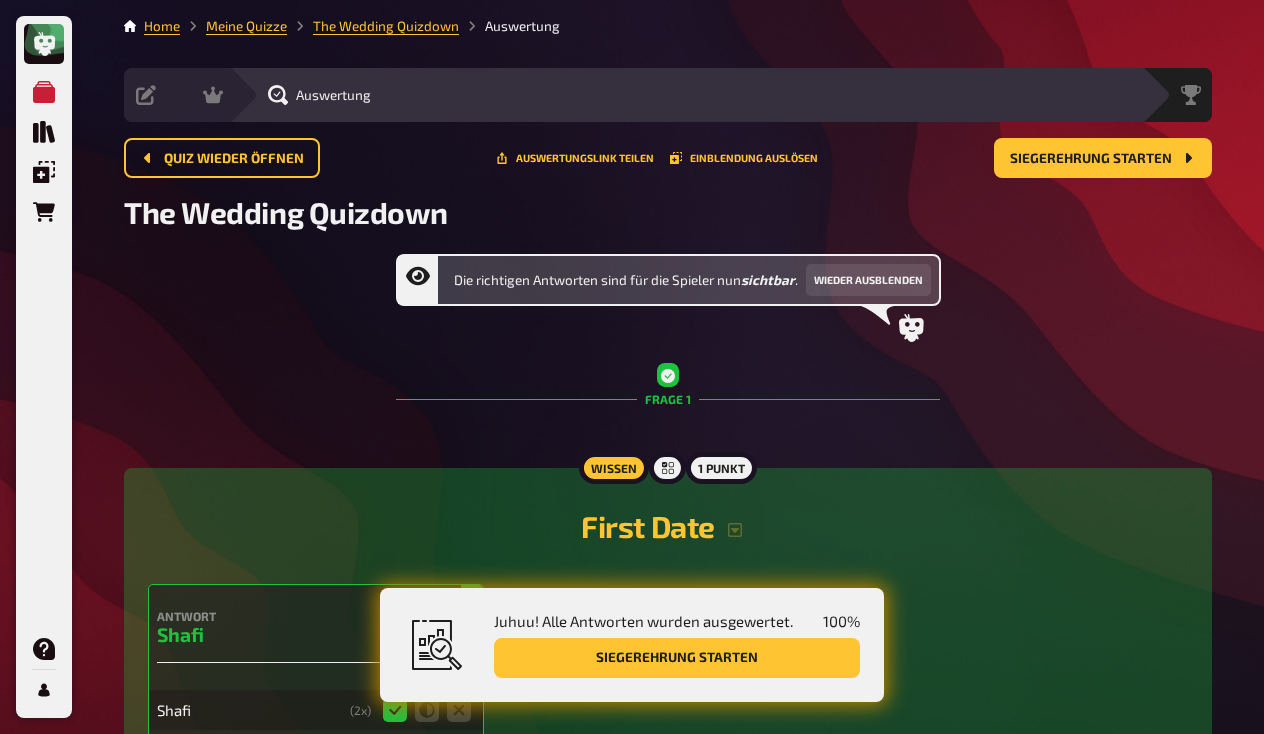 click on "The Wedding Quizdown" at bounding box center [668, 212] 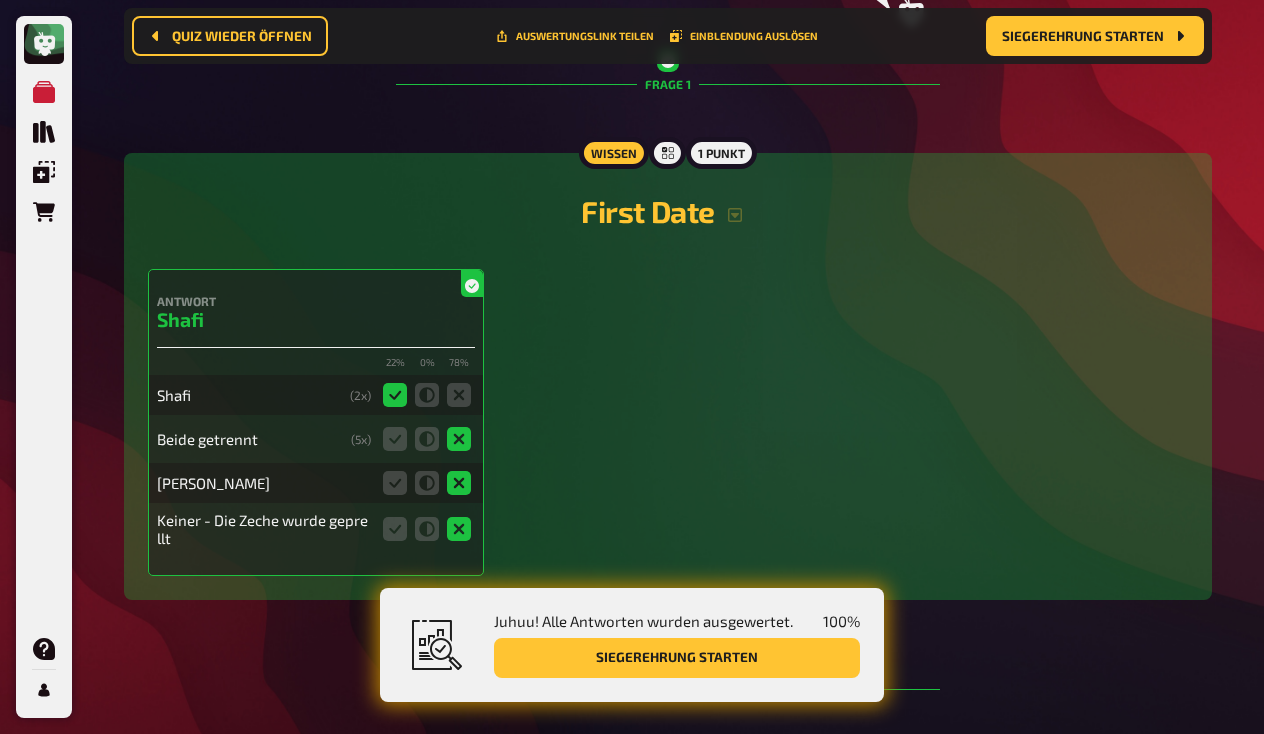scroll, scrollTop: 331, scrollLeft: 0, axis: vertical 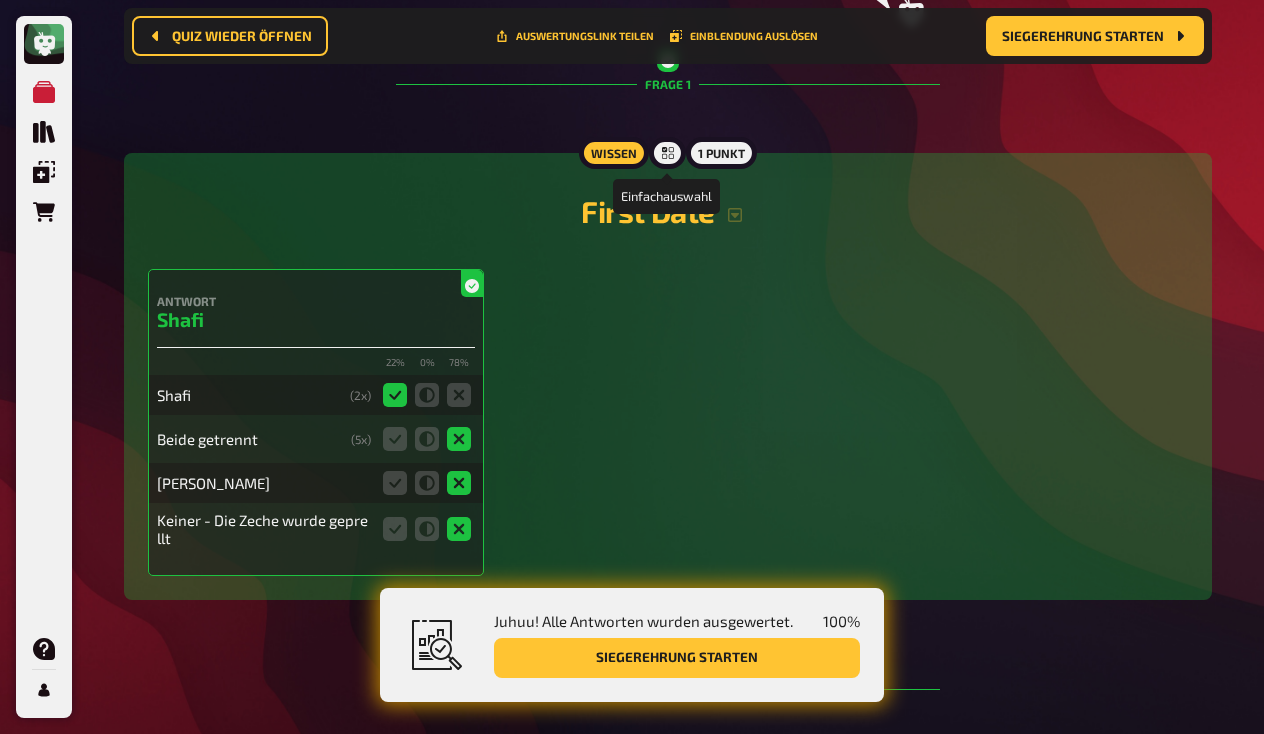 click 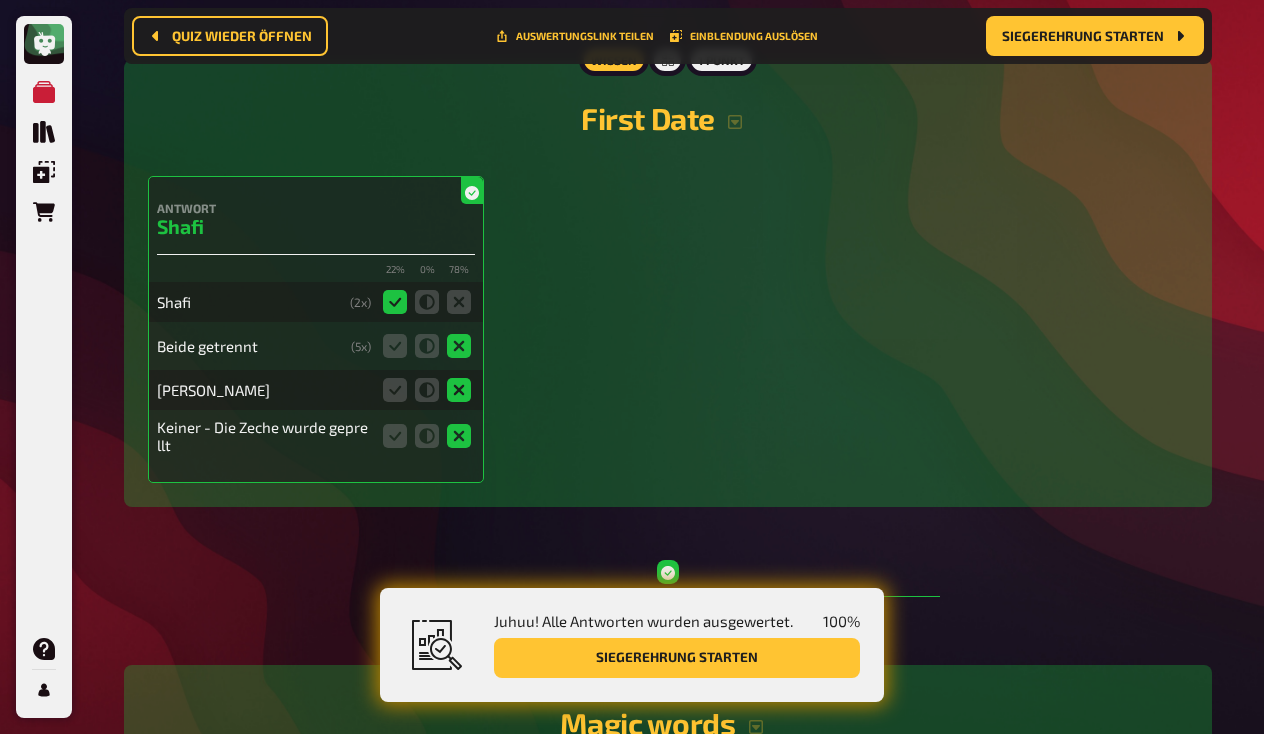 scroll, scrollTop: 389, scrollLeft: 0, axis: vertical 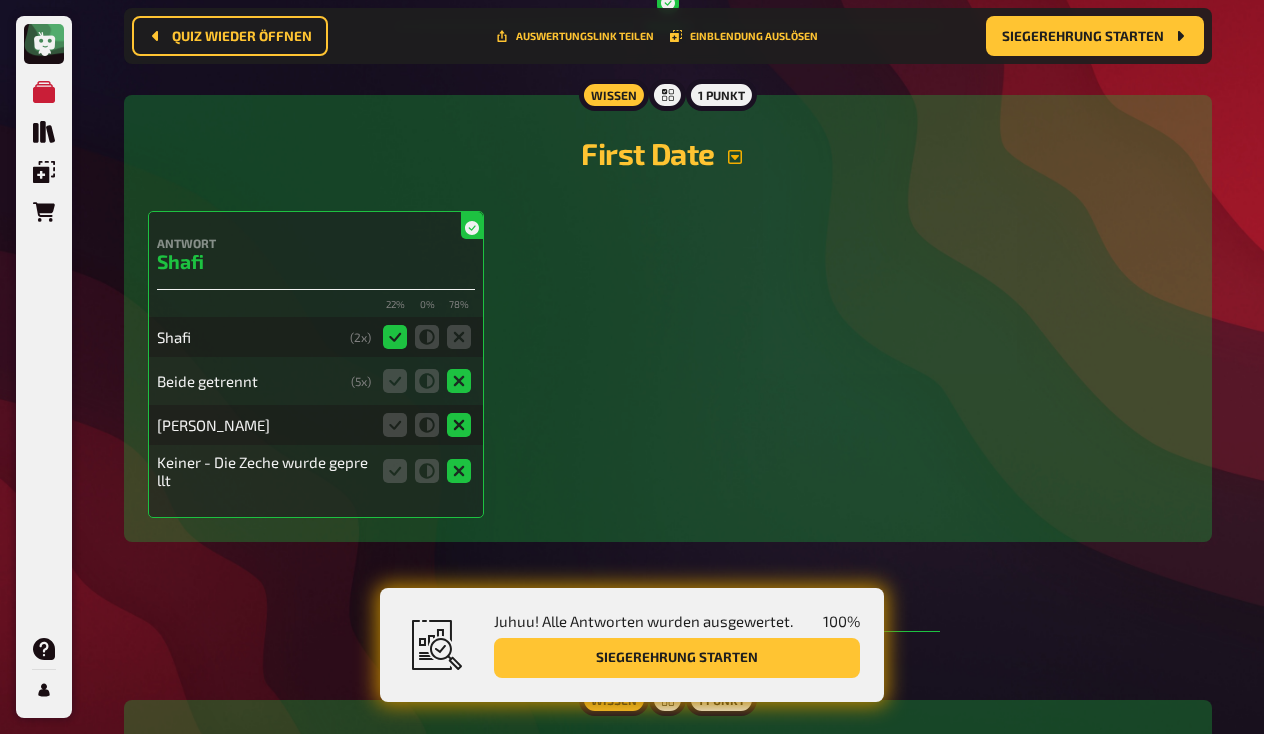 click 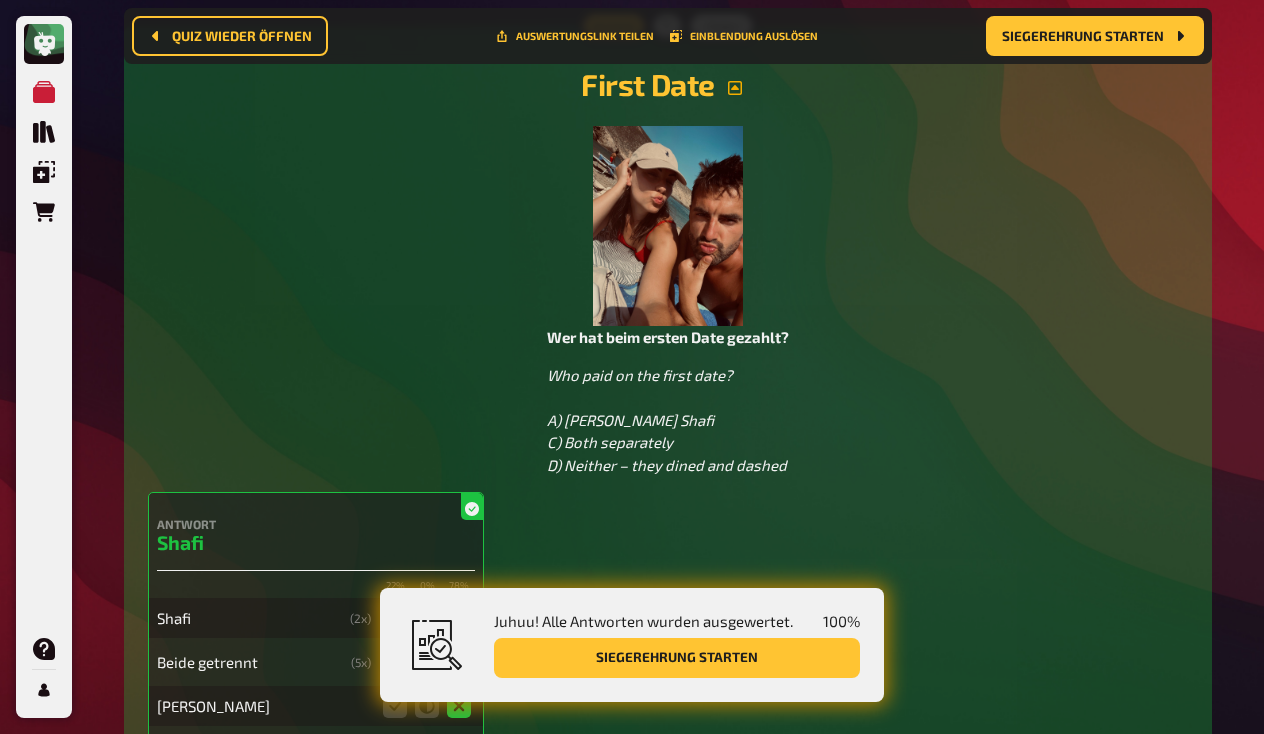 scroll, scrollTop: 458, scrollLeft: 0, axis: vertical 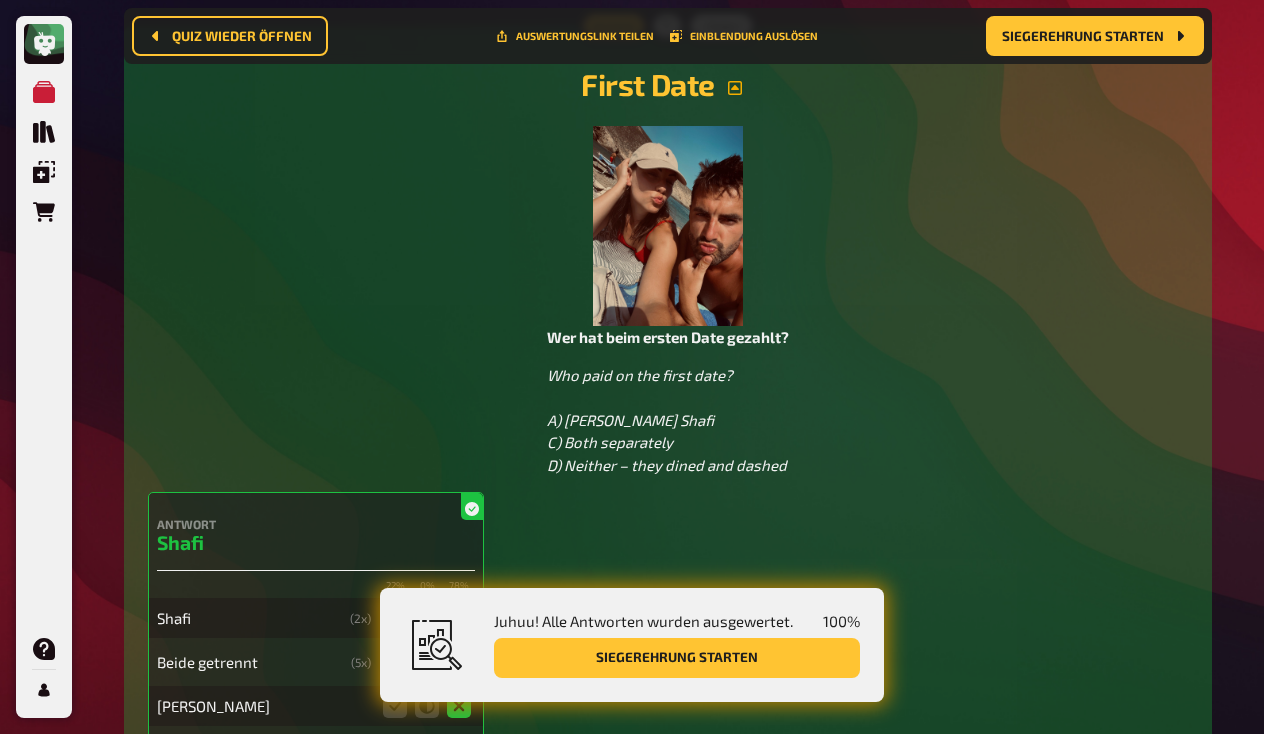 click 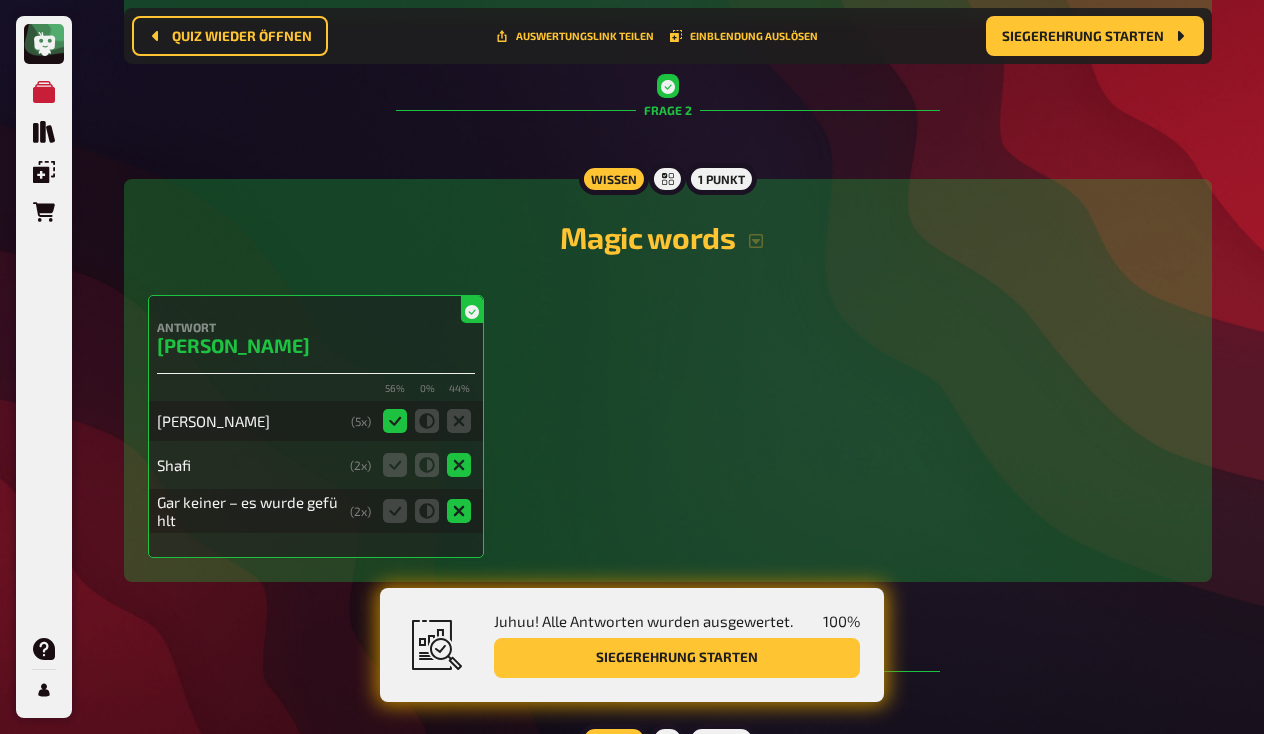 scroll, scrollTop: 917, scrollLeft: 0, axis: vertical 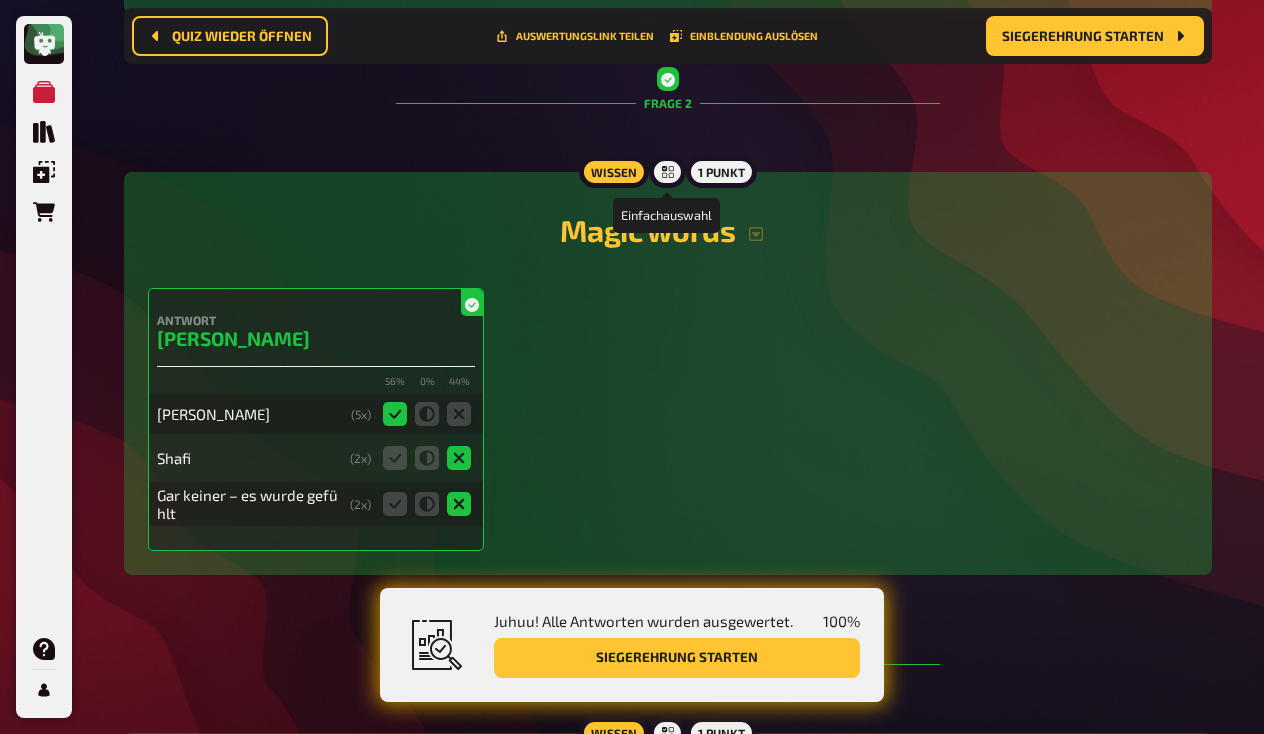 click 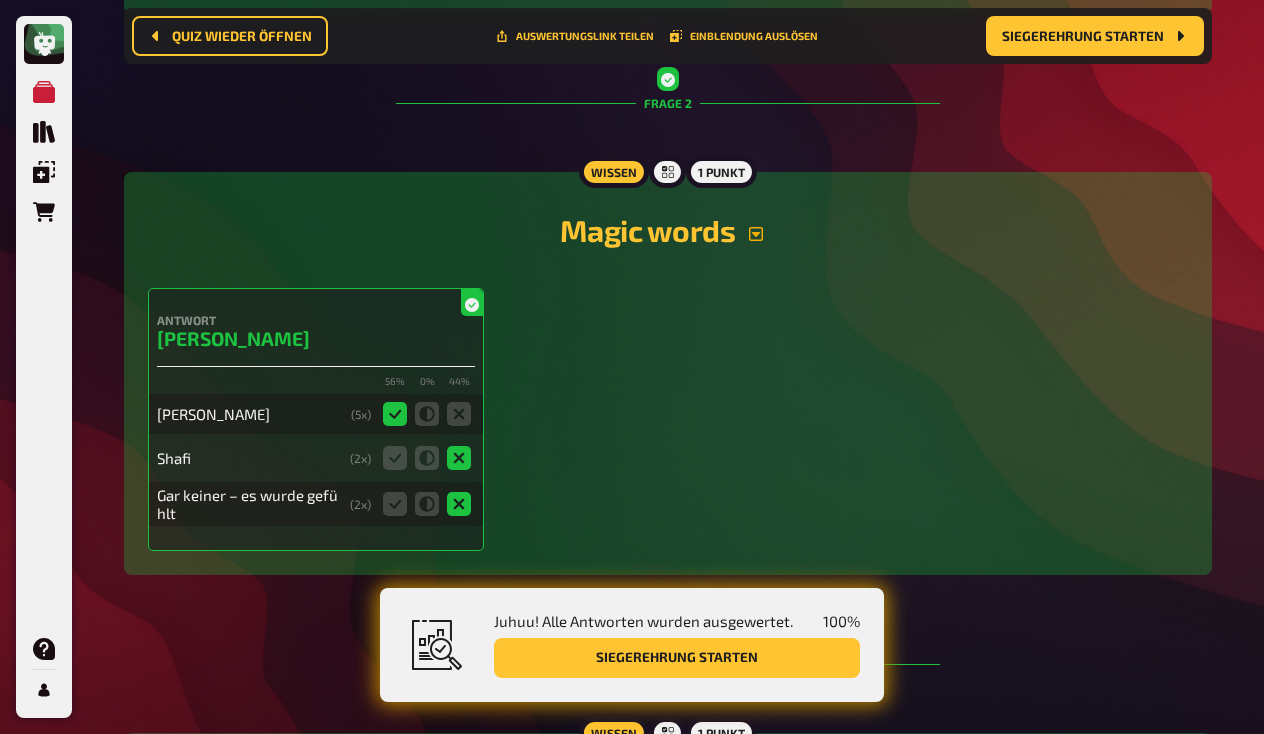 click 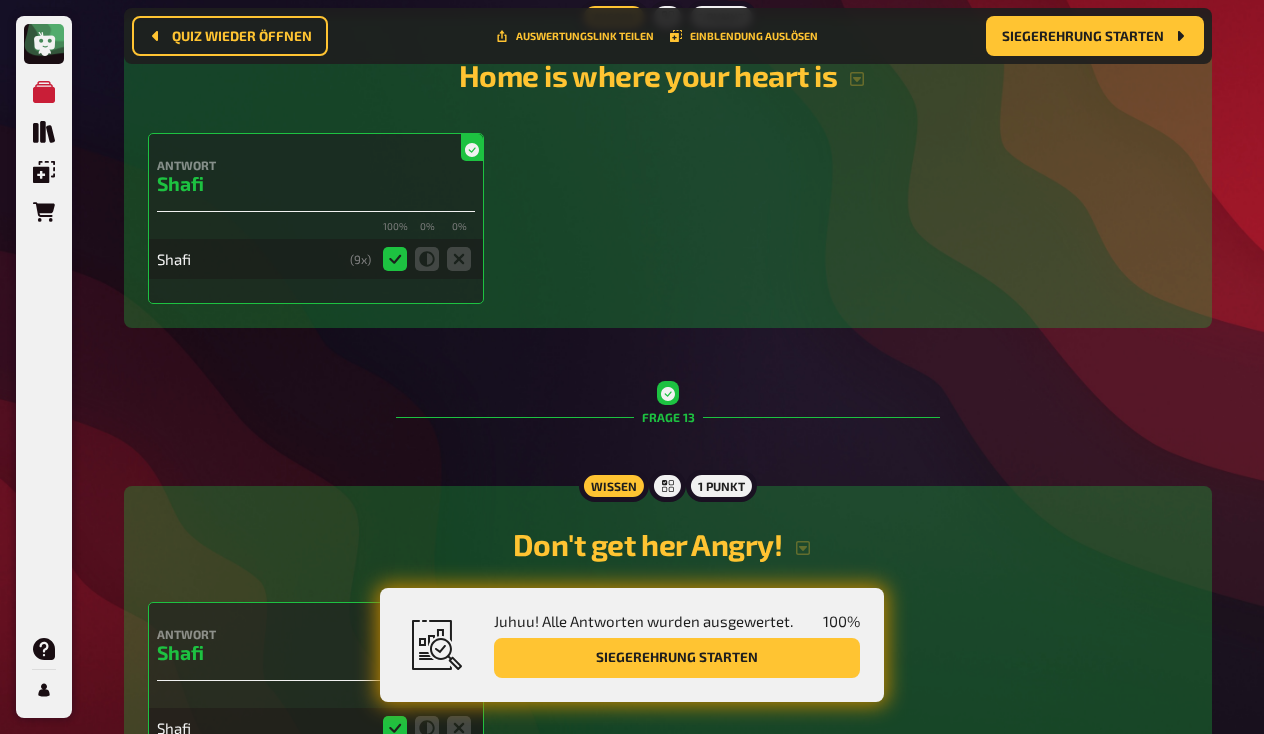 scroll, scrollTop: 6858, scrollLeft: 0, axis: vertical 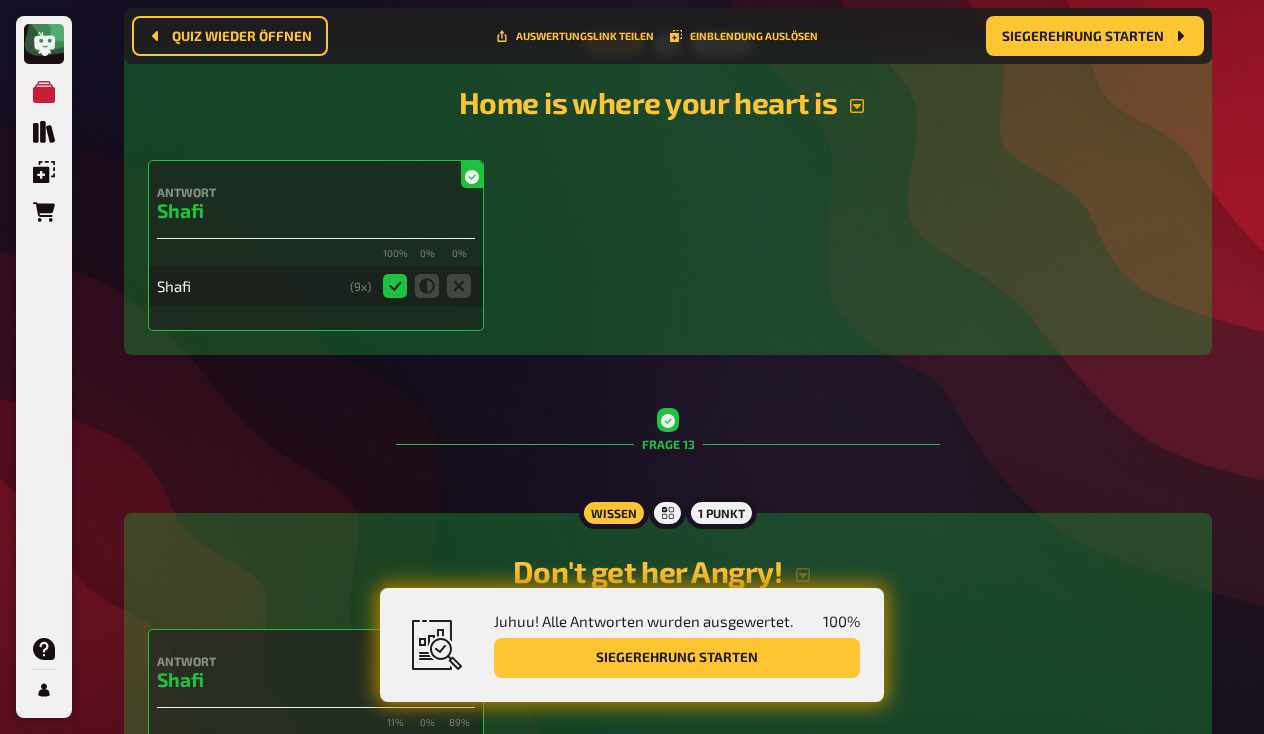 click 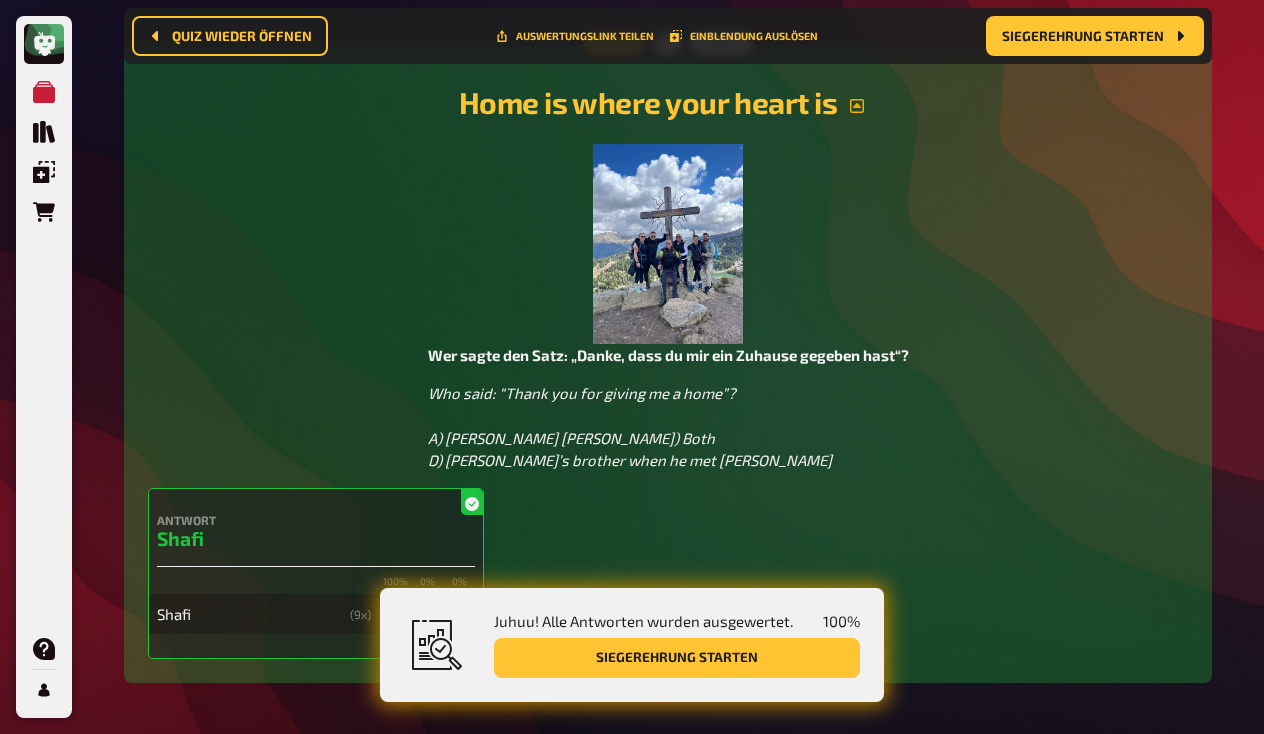 click 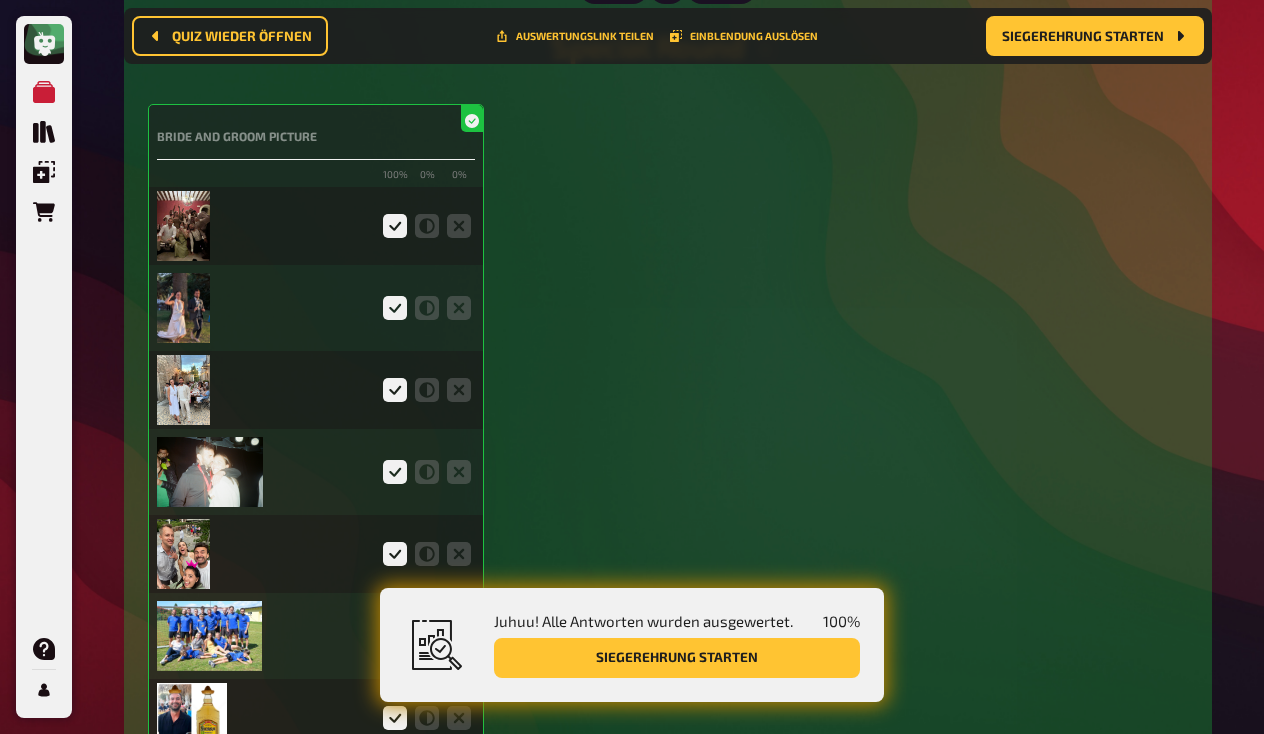 scroll, scrollTop: 10879, scrollLeft: 0, axis: vertical 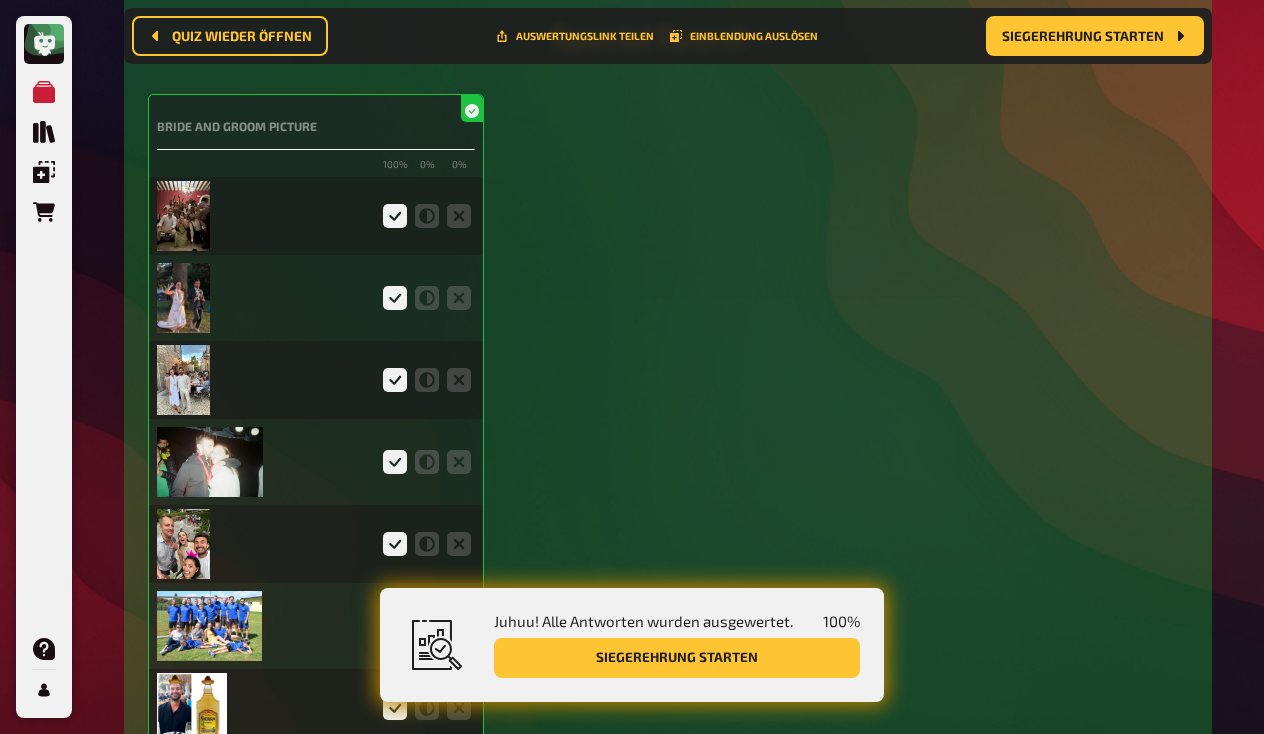 click at bounding box center (183, 216) 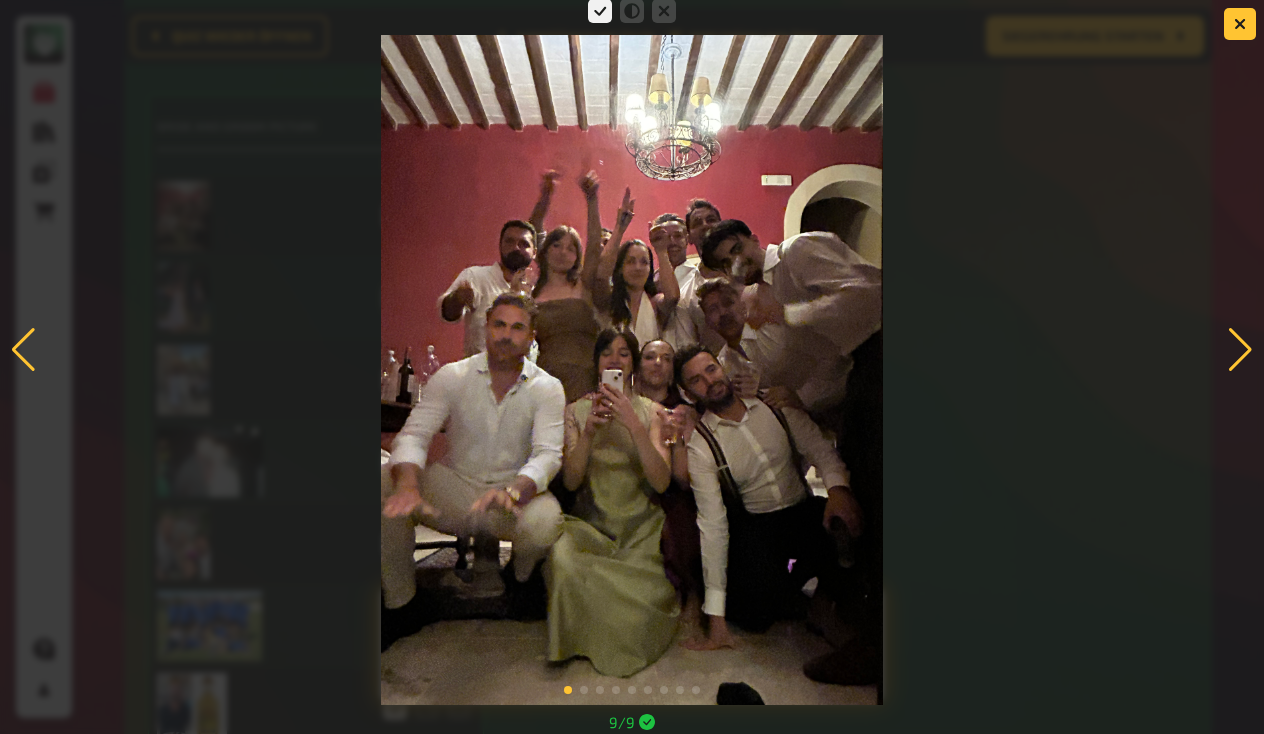 click at bounding box center (1240, 350) 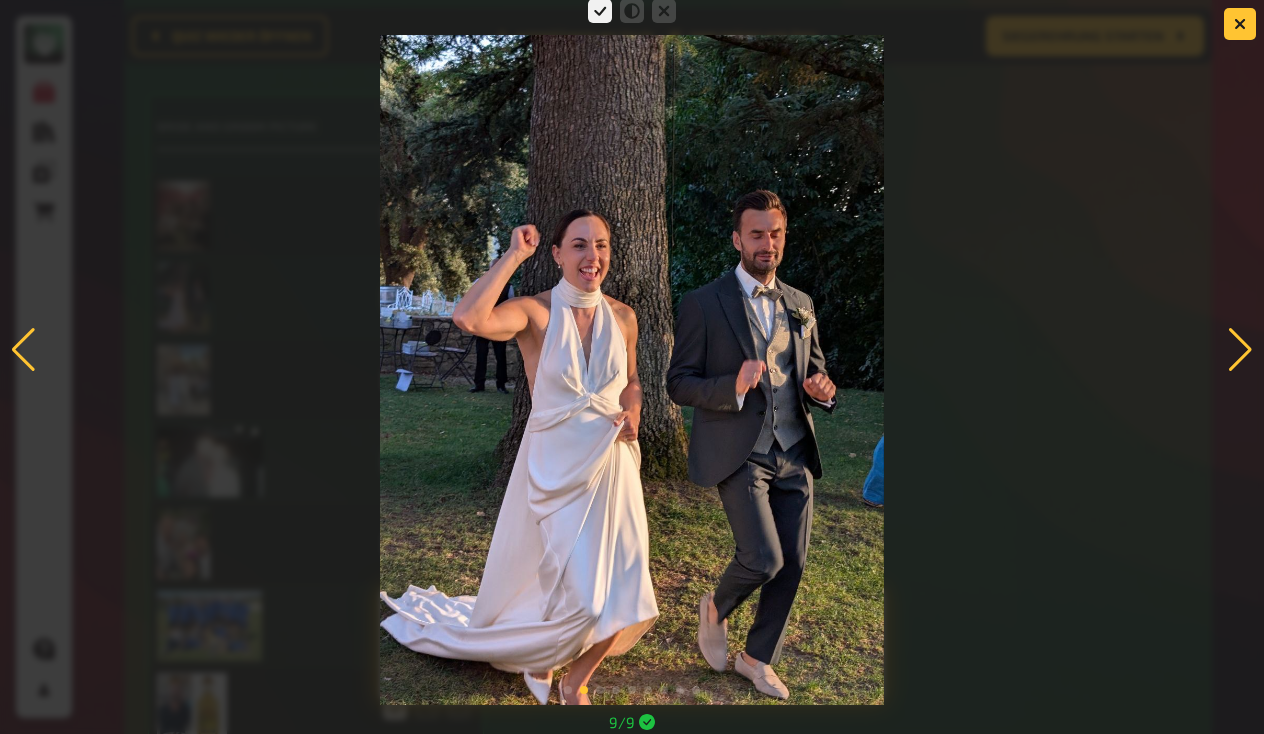 click at bounding box center [1240, 350] 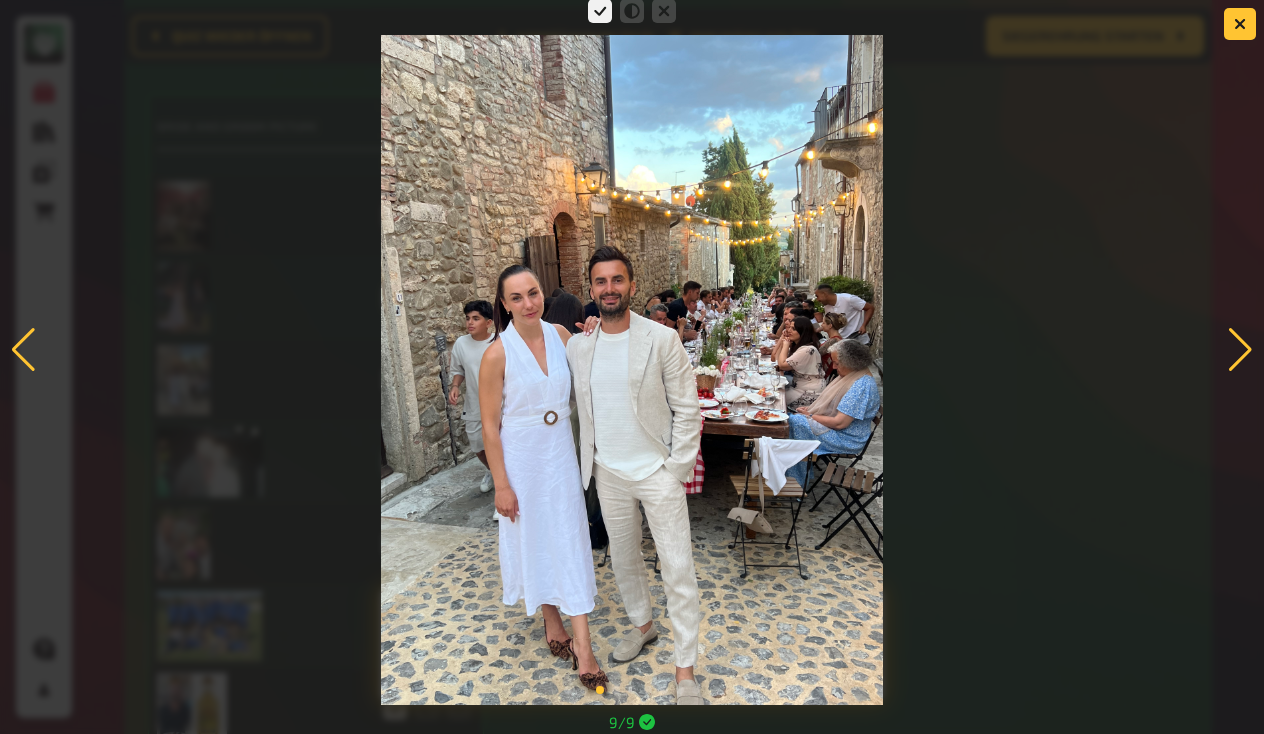 click at bounding box center [1240, 350] 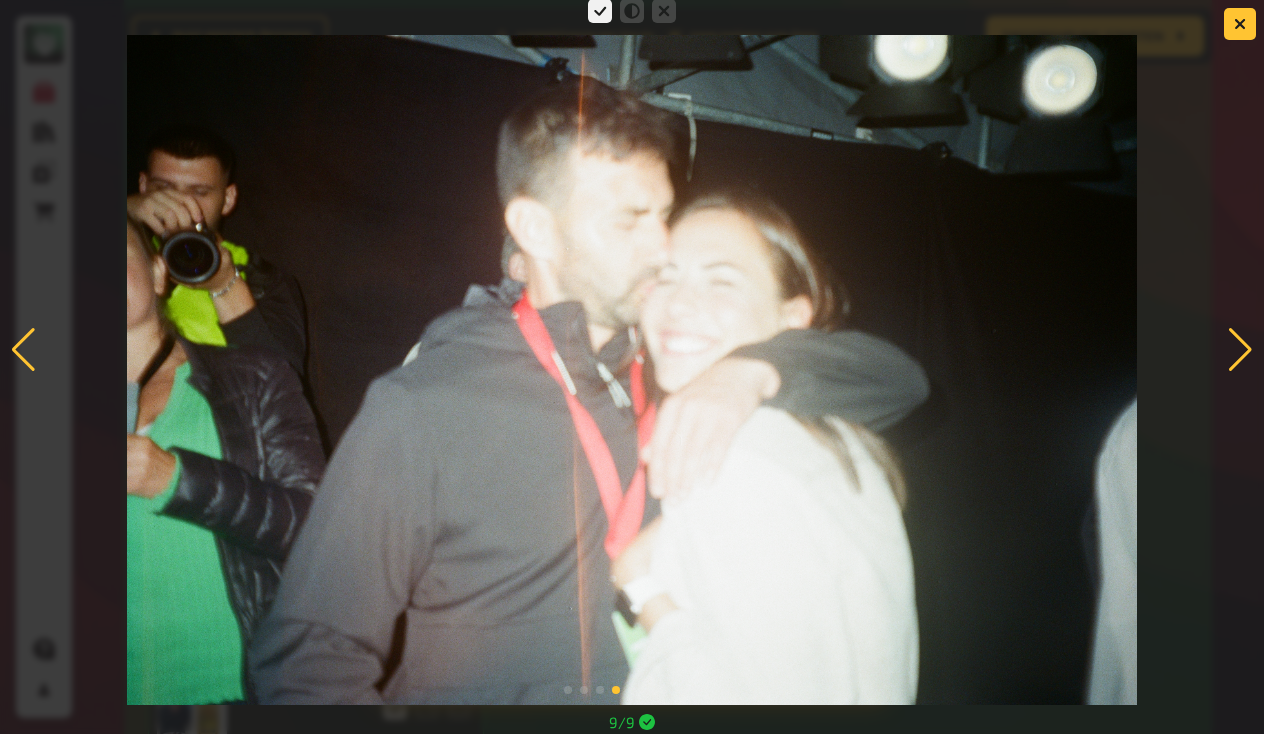 click at bounding box center [1240, 350] 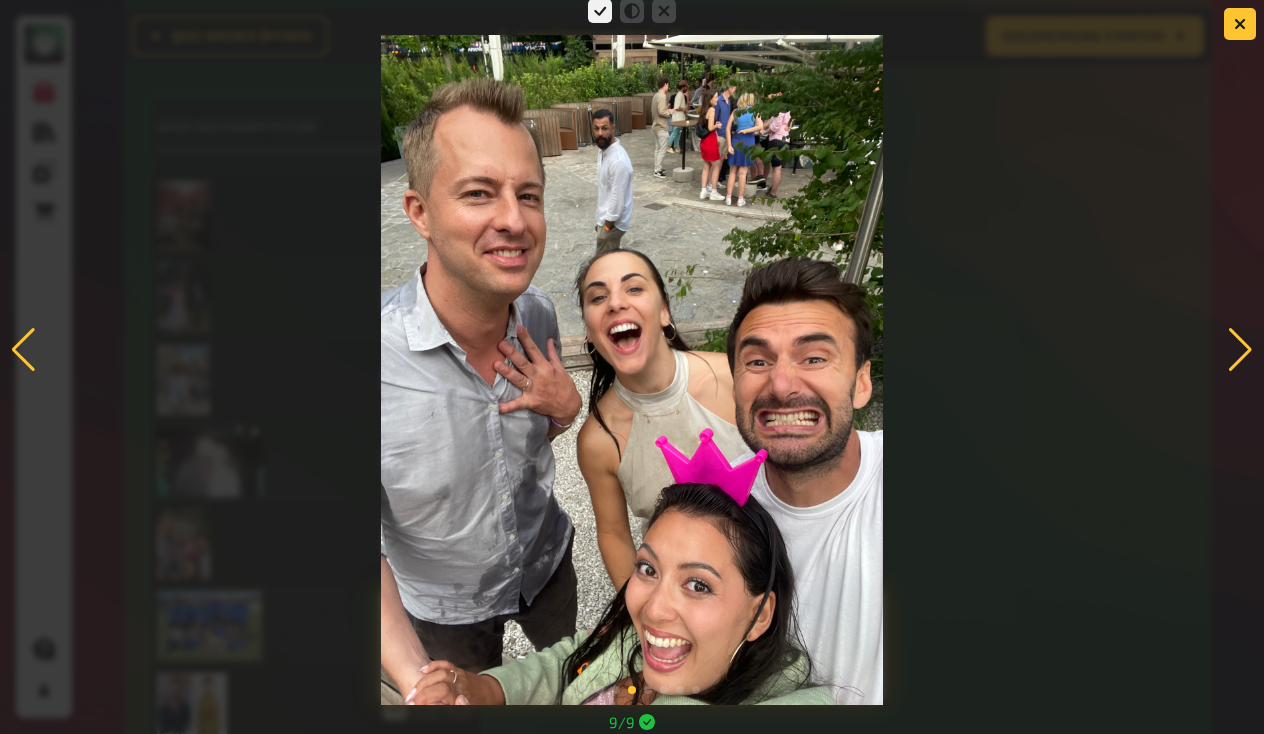 click at bounding box center (1240, 350) 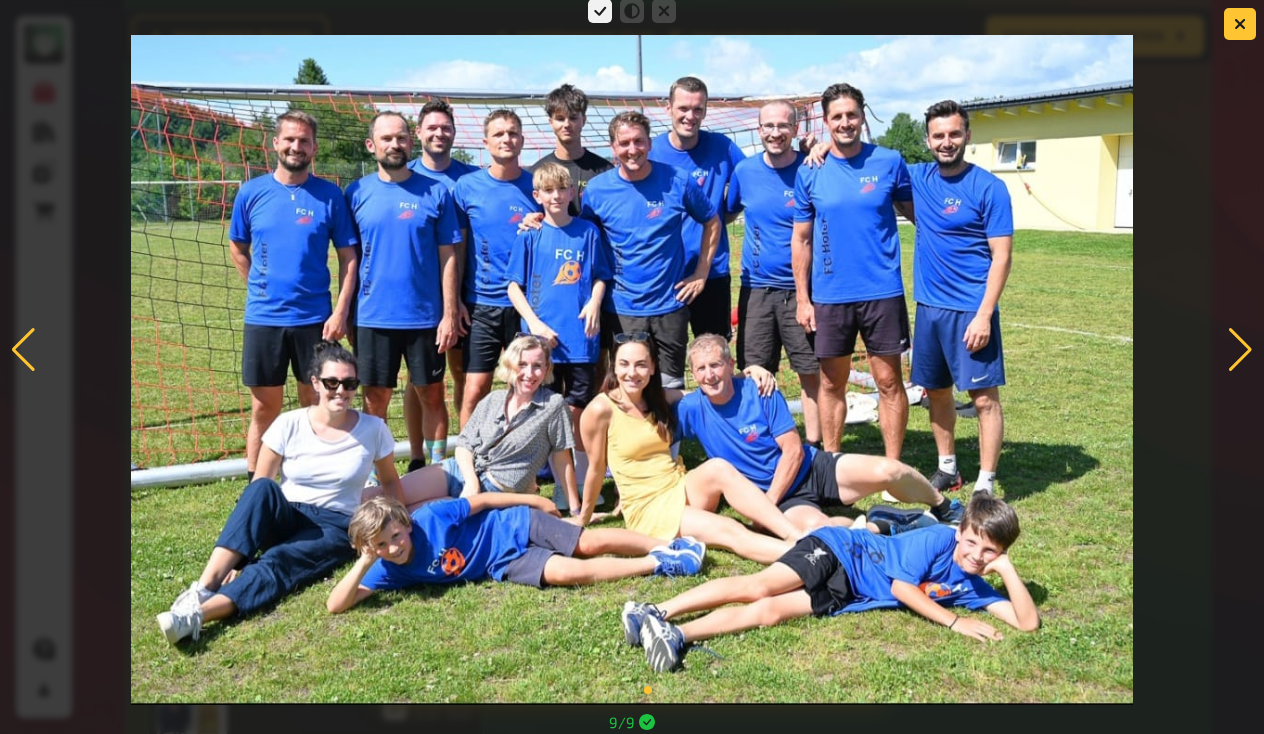 click at bounding box center (1240, 350) 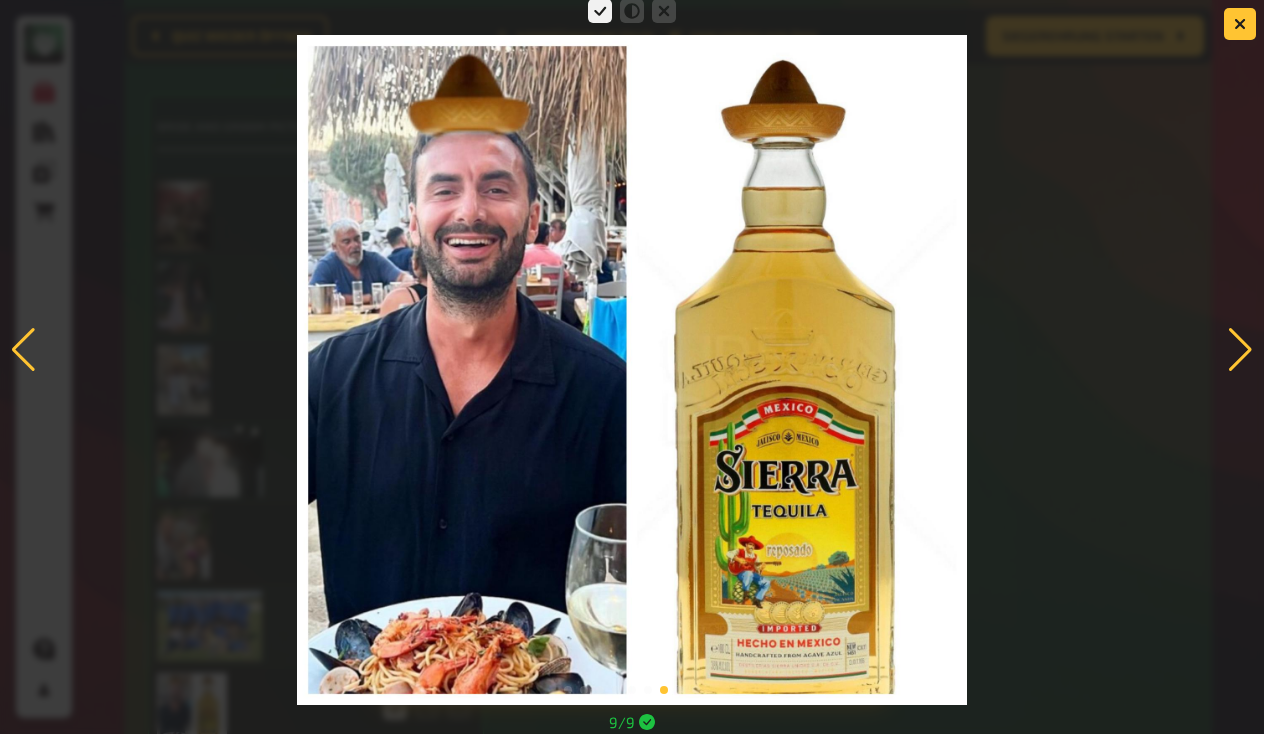 click at bounding box center (1240, 350) 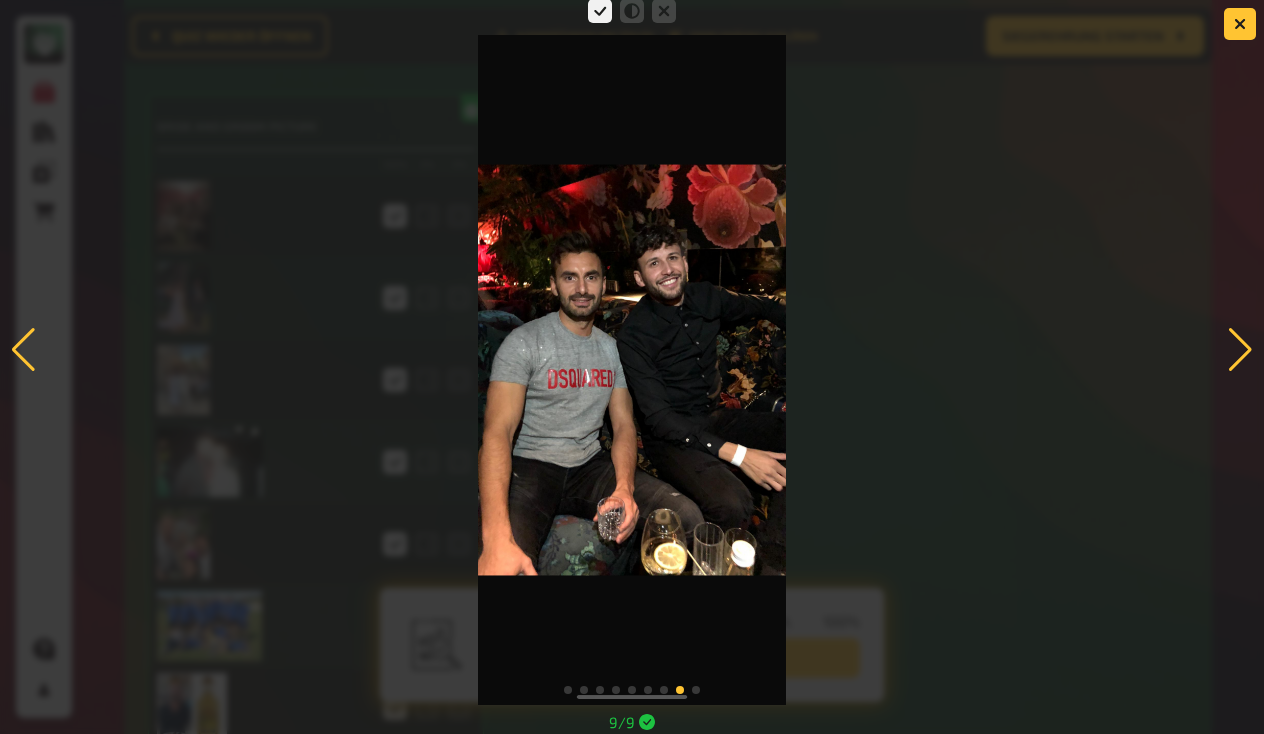 click at bounding box center (1240, 350) 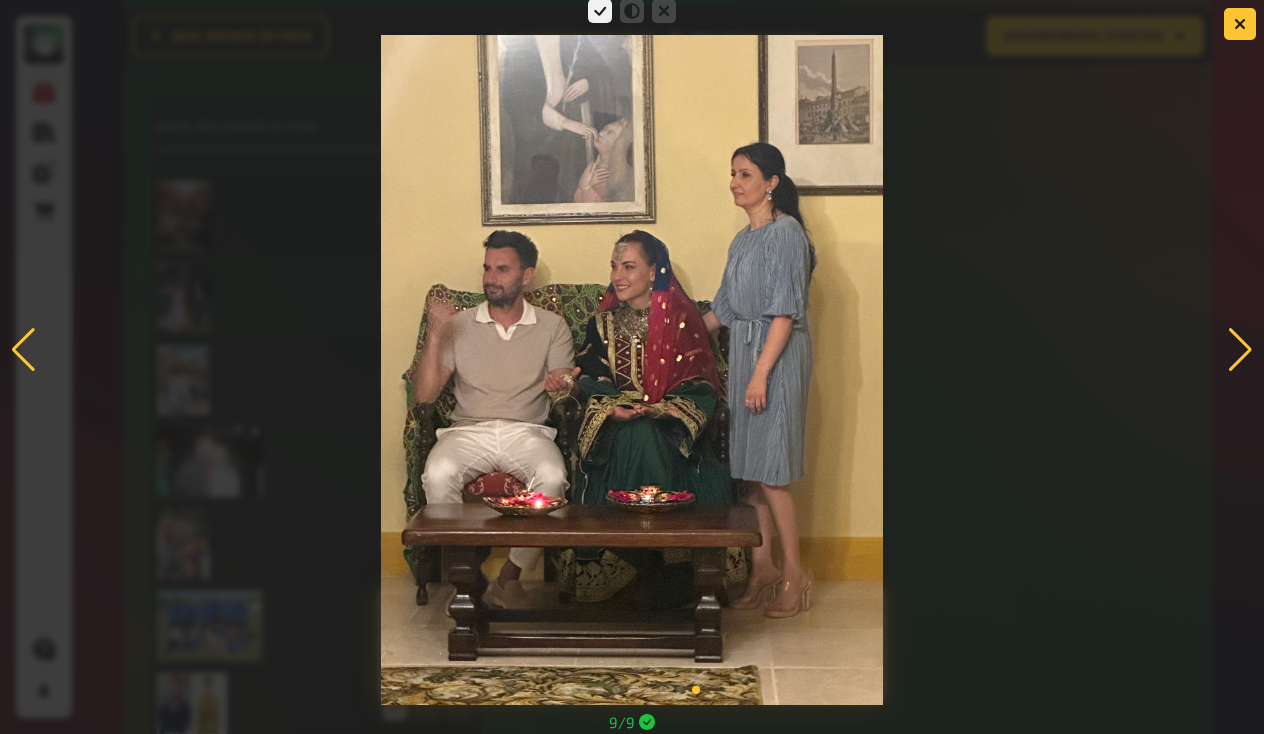 click at bounding box center [1240, 350] 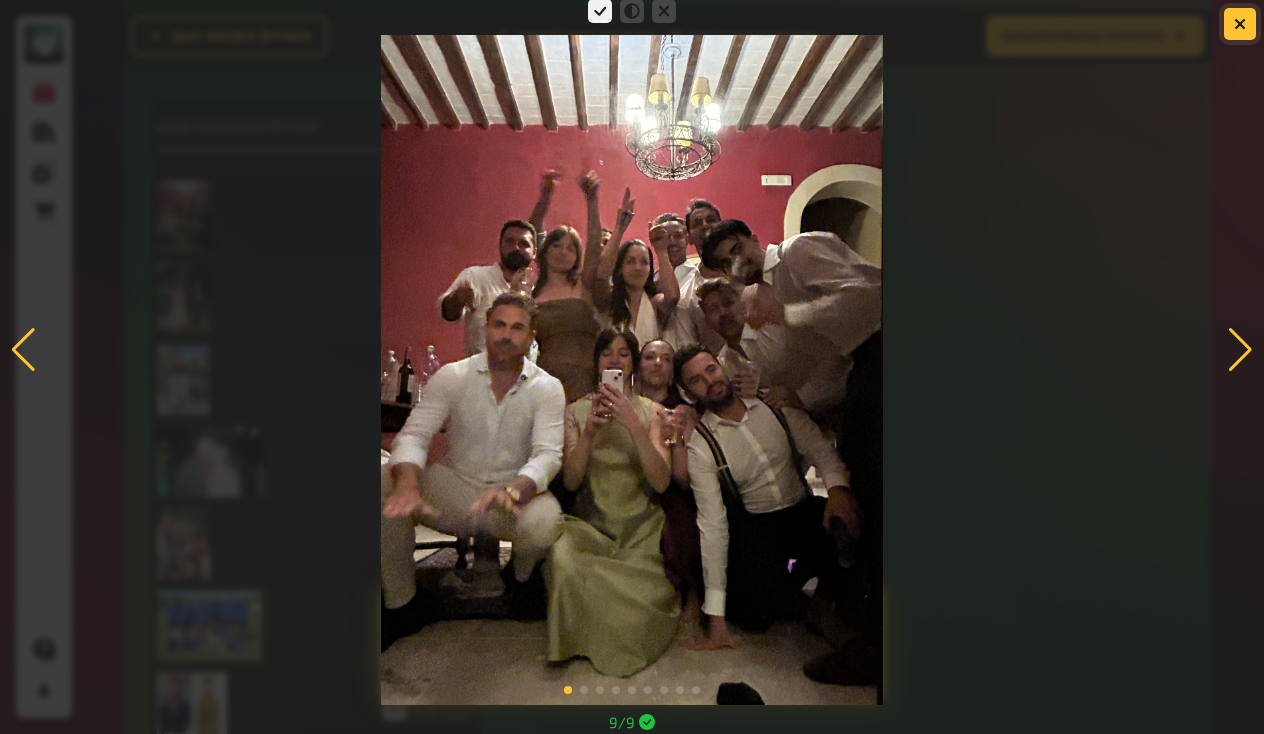 click at bounding box center (1240, 24) 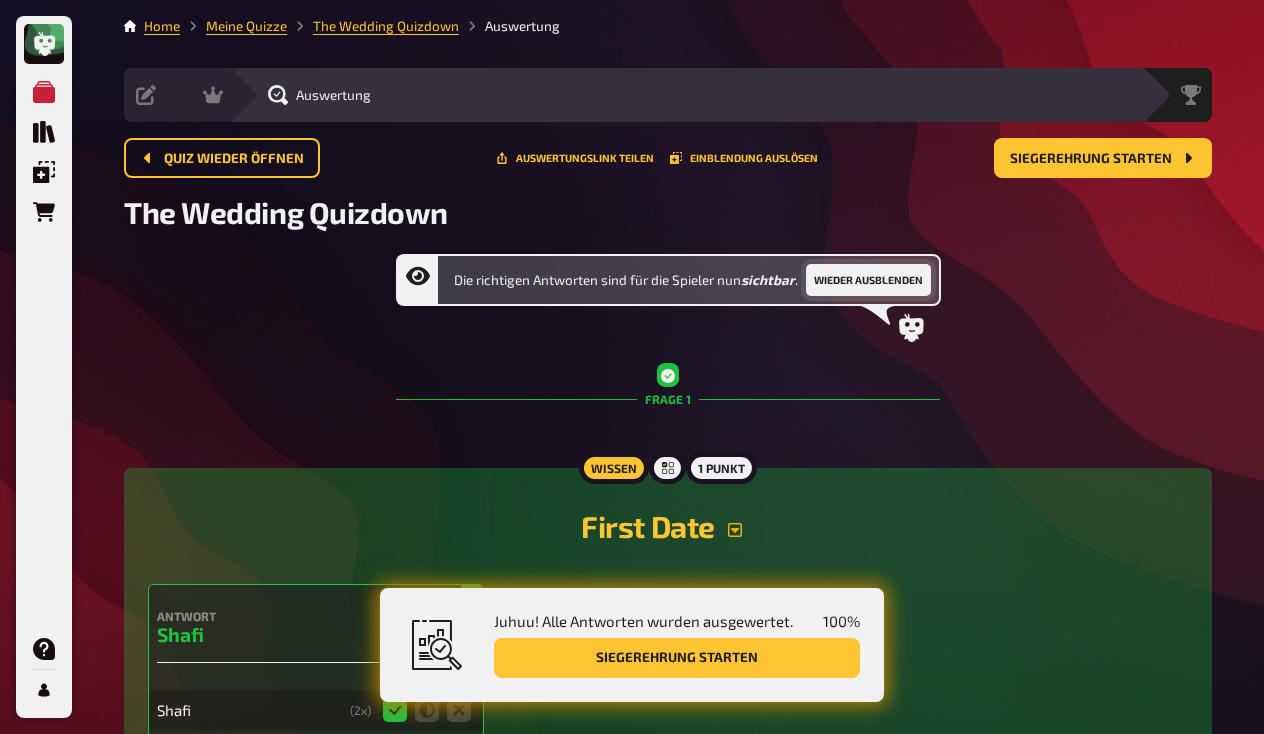scroll, scrollTop: 0, scrollLeft: 0, axis: both 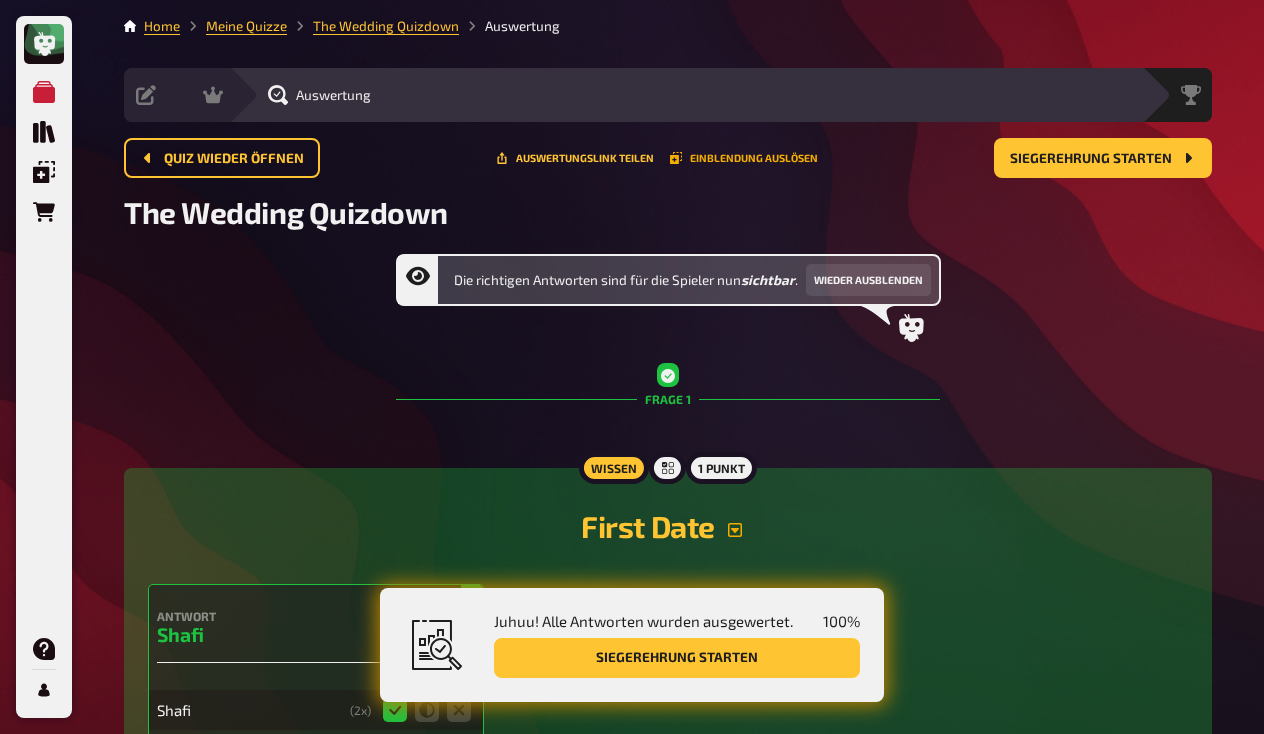 click on "Einblendung auslösen" at bounding box center (744, 158) 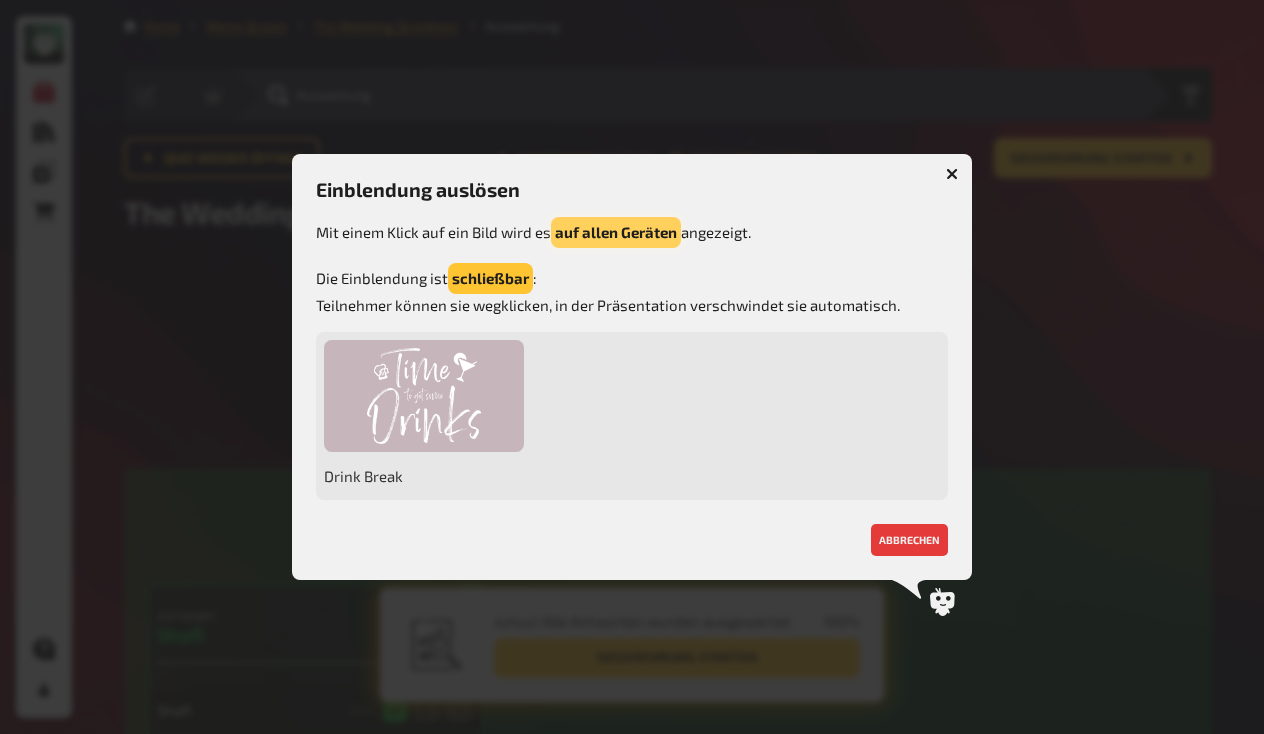 click on "auf allen Geräten" at bounding box center [616, 232] 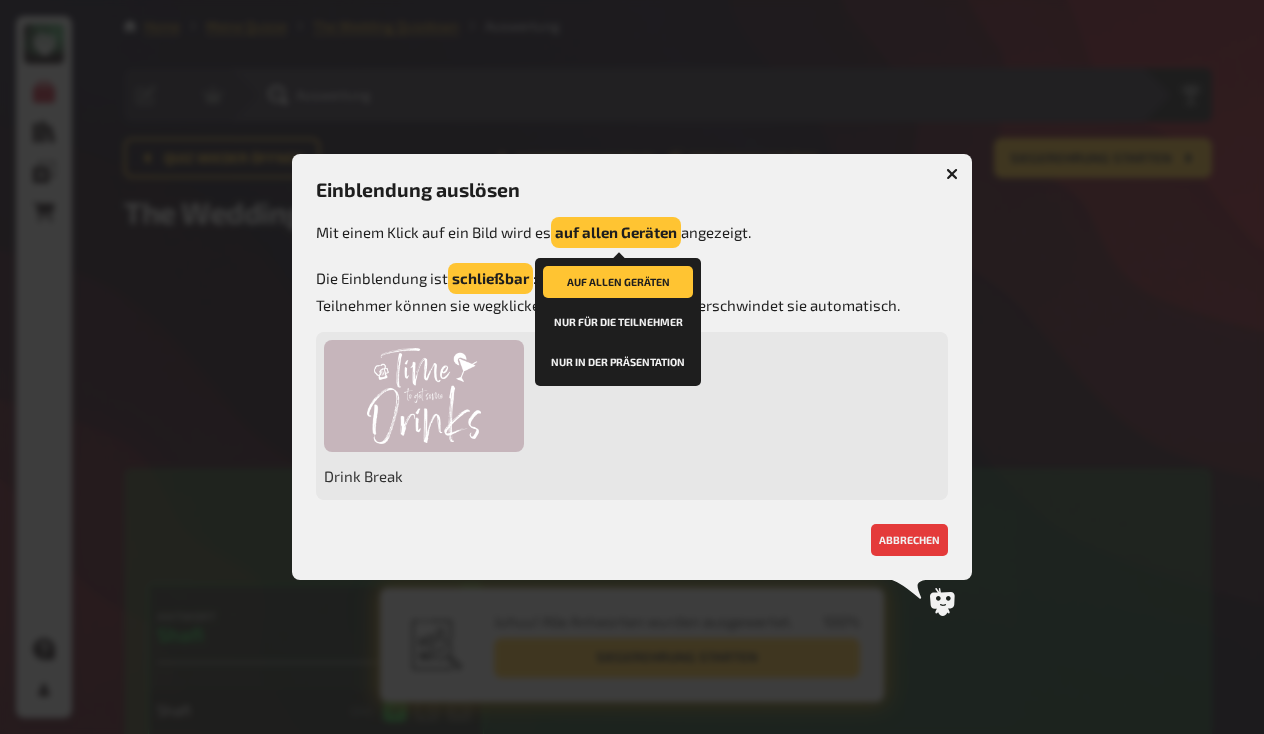 click on "nur in der Präsentation" at bounding box center (618, 362) 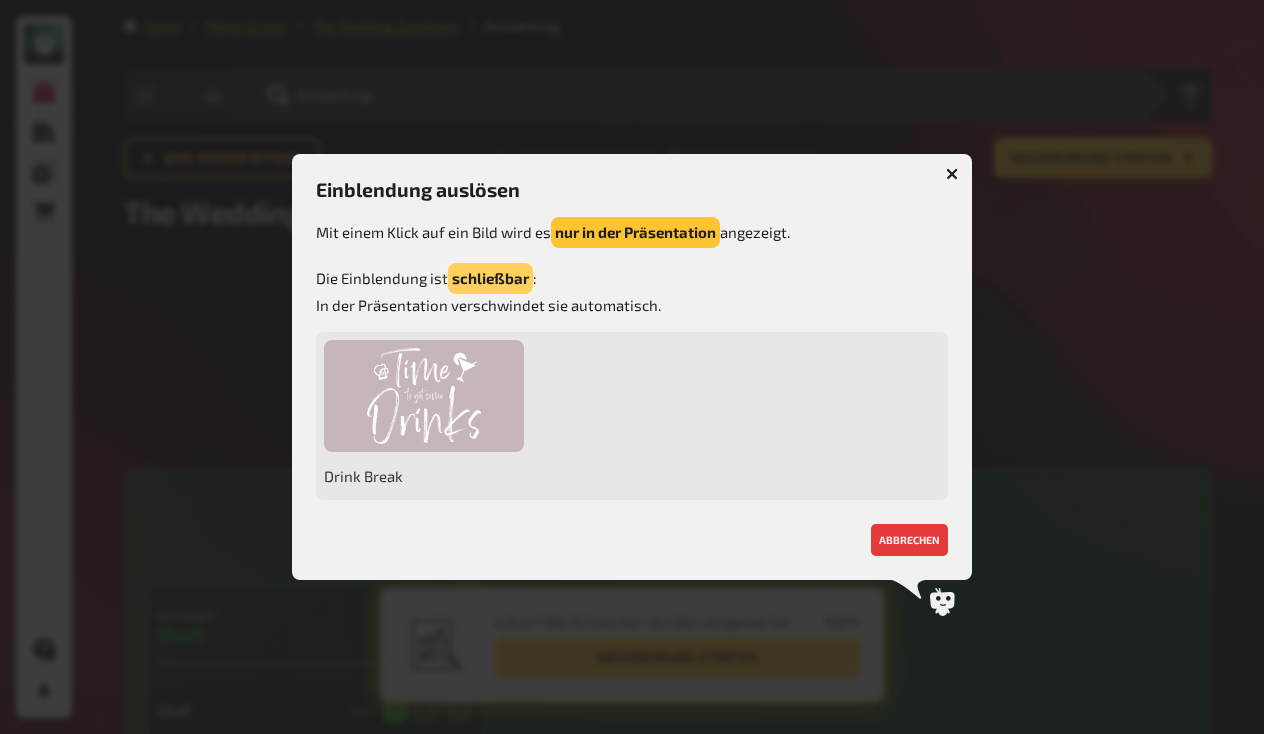 click on "schließbar" at bounding box center (490, 278) 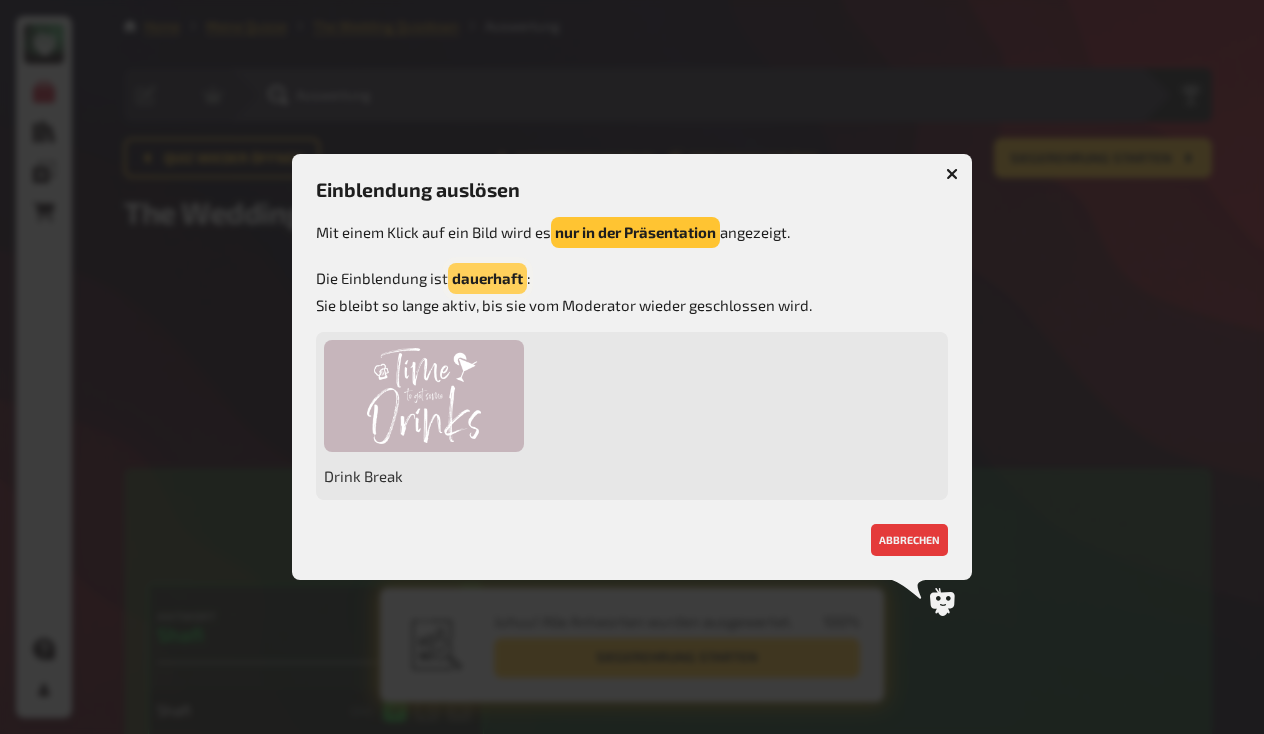 click on "dauerhaft" at bounding box center (487, 278) 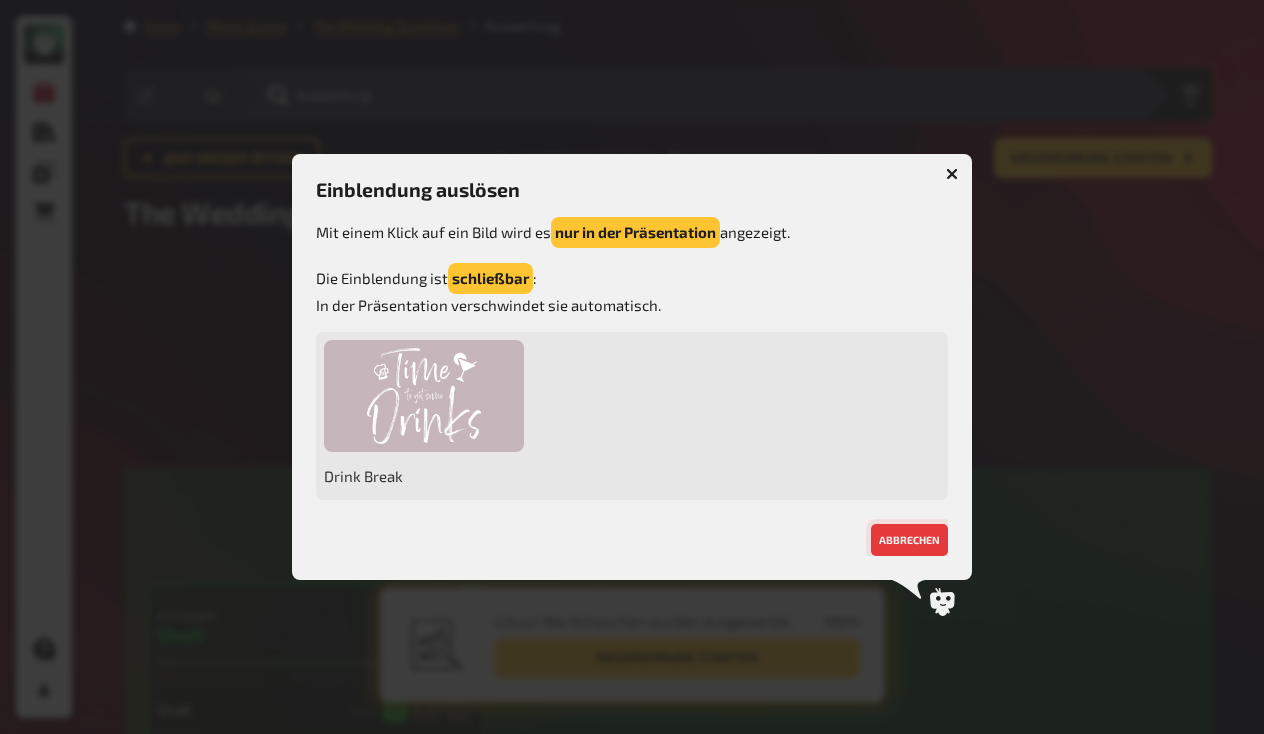 click on "abbrechen" at bounding box center (909, 540) 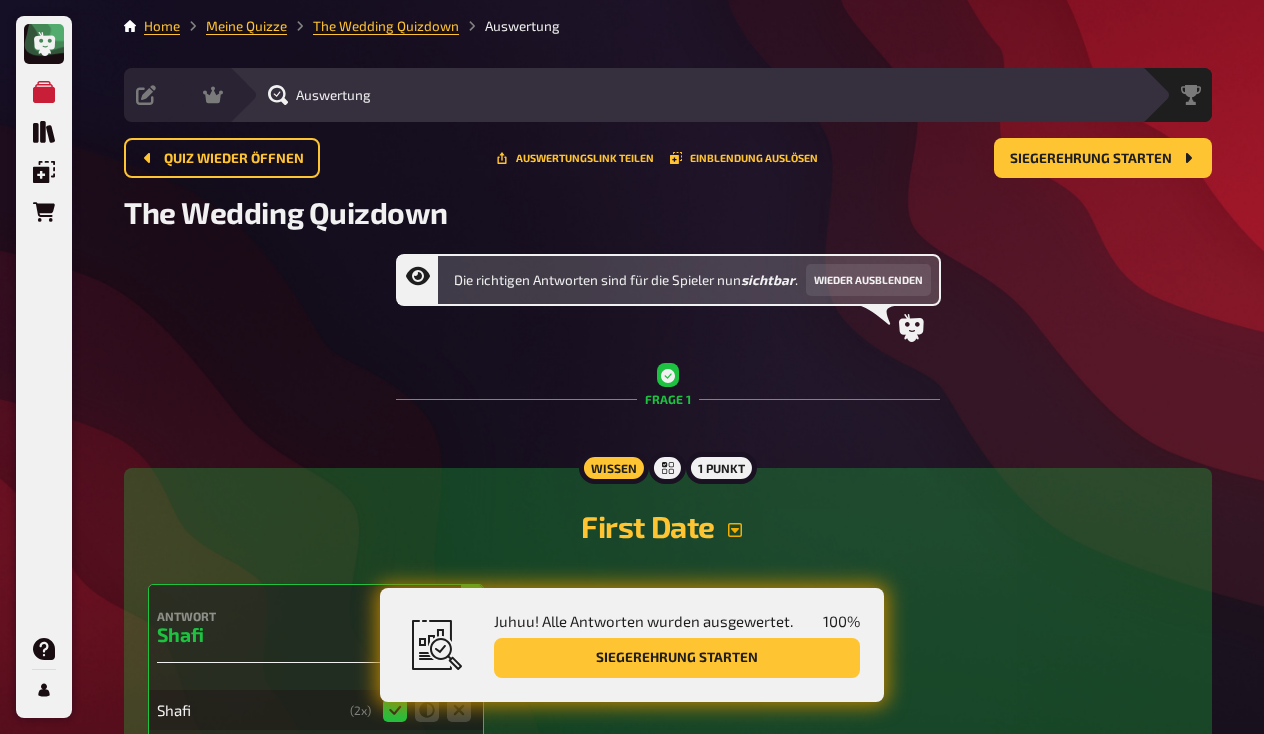 click on "First Date" at bounding box center (668, 530) 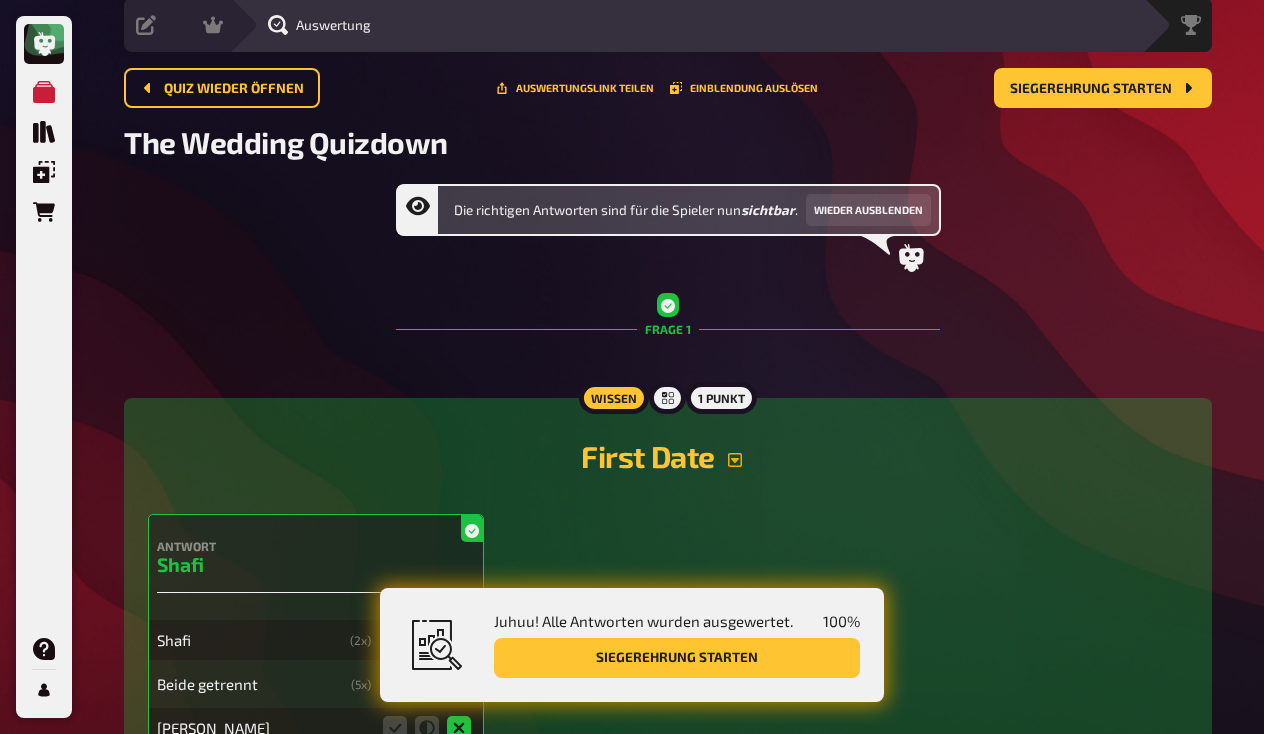 scroll, scrollTop: 69, scrollLeft: 0, axis: vertical 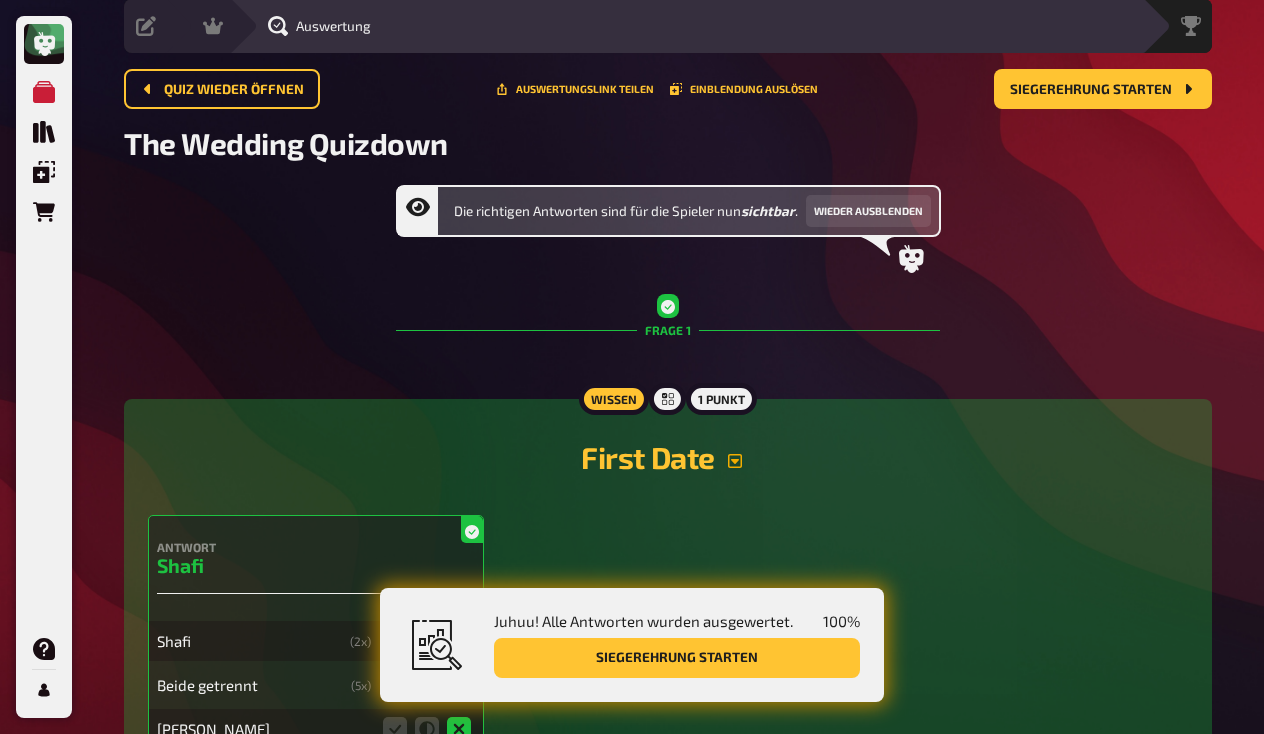 click on "Auswertung" at bounding box center [333, 26] 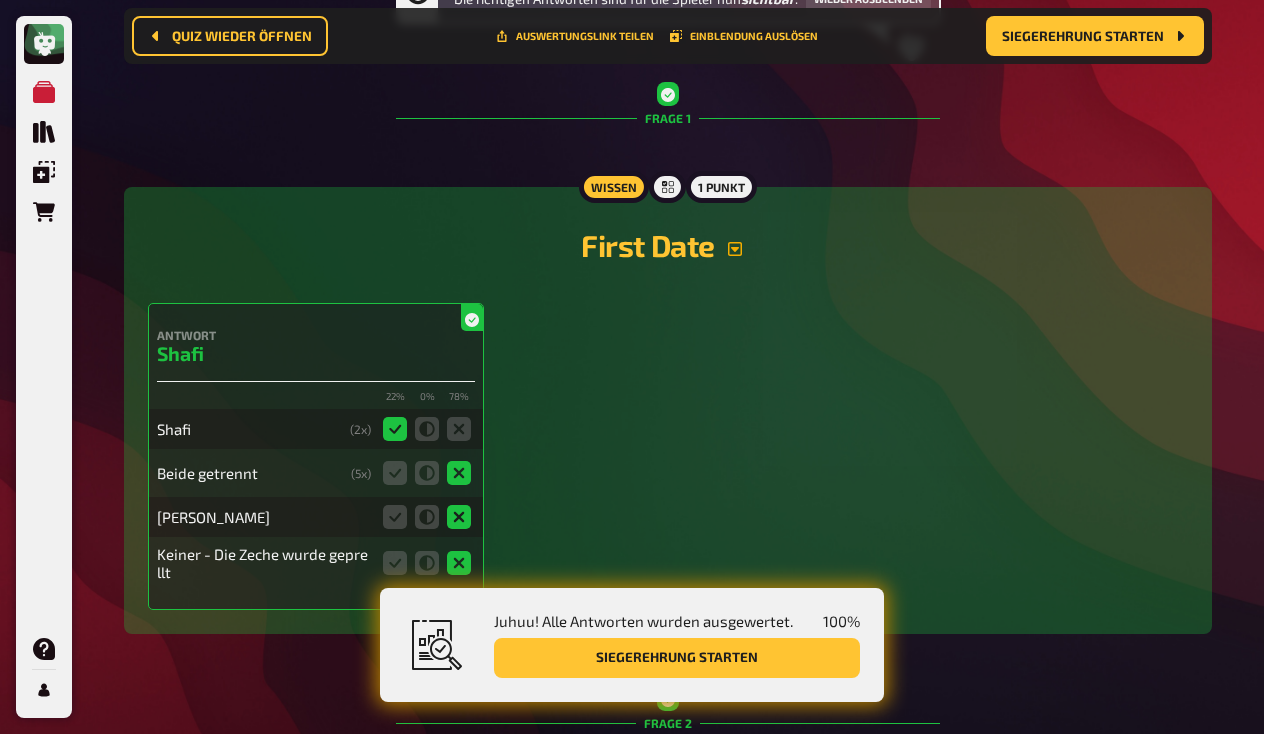 scroll, scrollTop: 372, scrollLeft: 0, axis: vertical 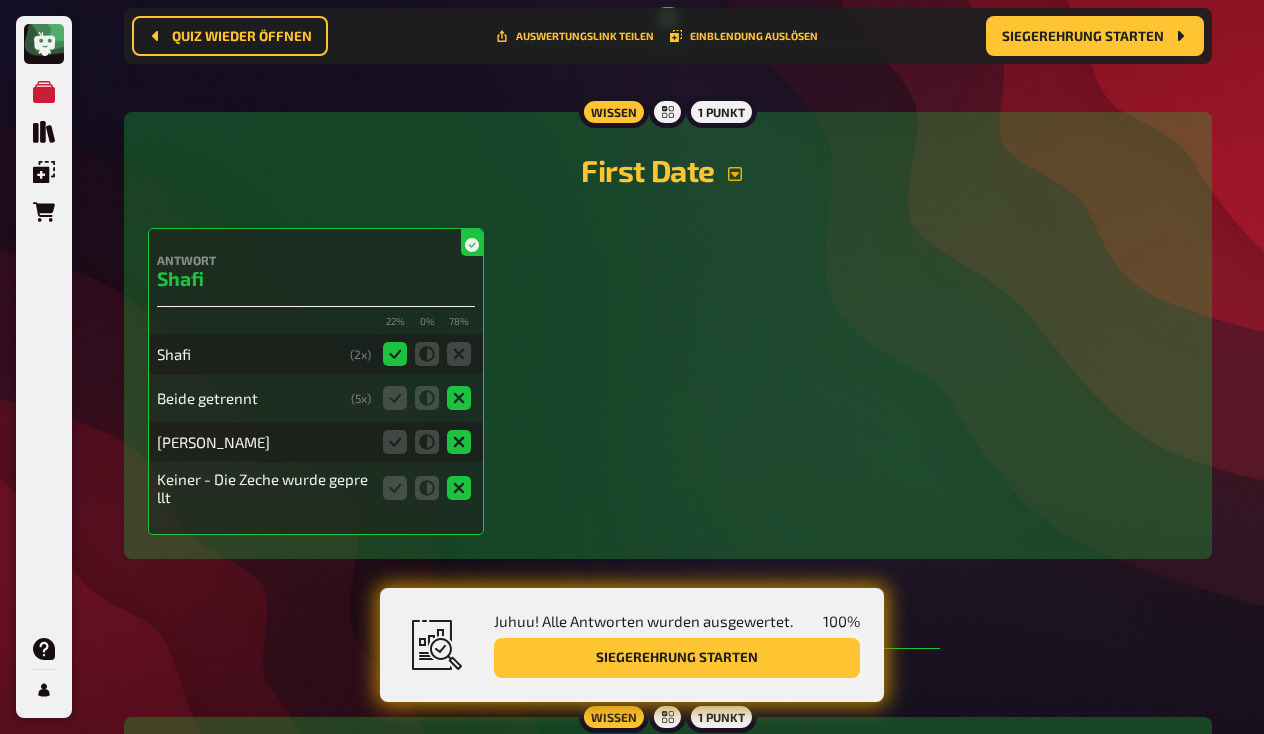 click on "Siegerehrung starten" at bounding box center (677, 658) 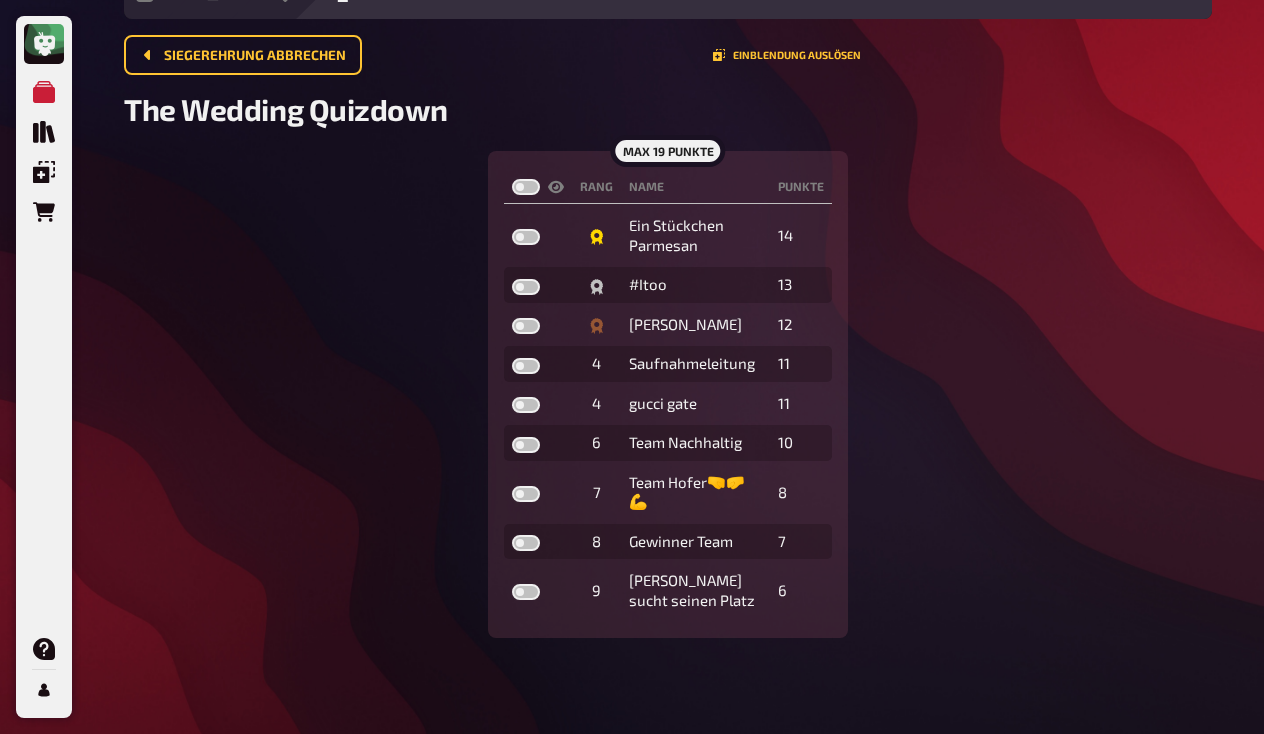 scroll, scrollTop: 99, scrollLeft: 0, axis: vertical 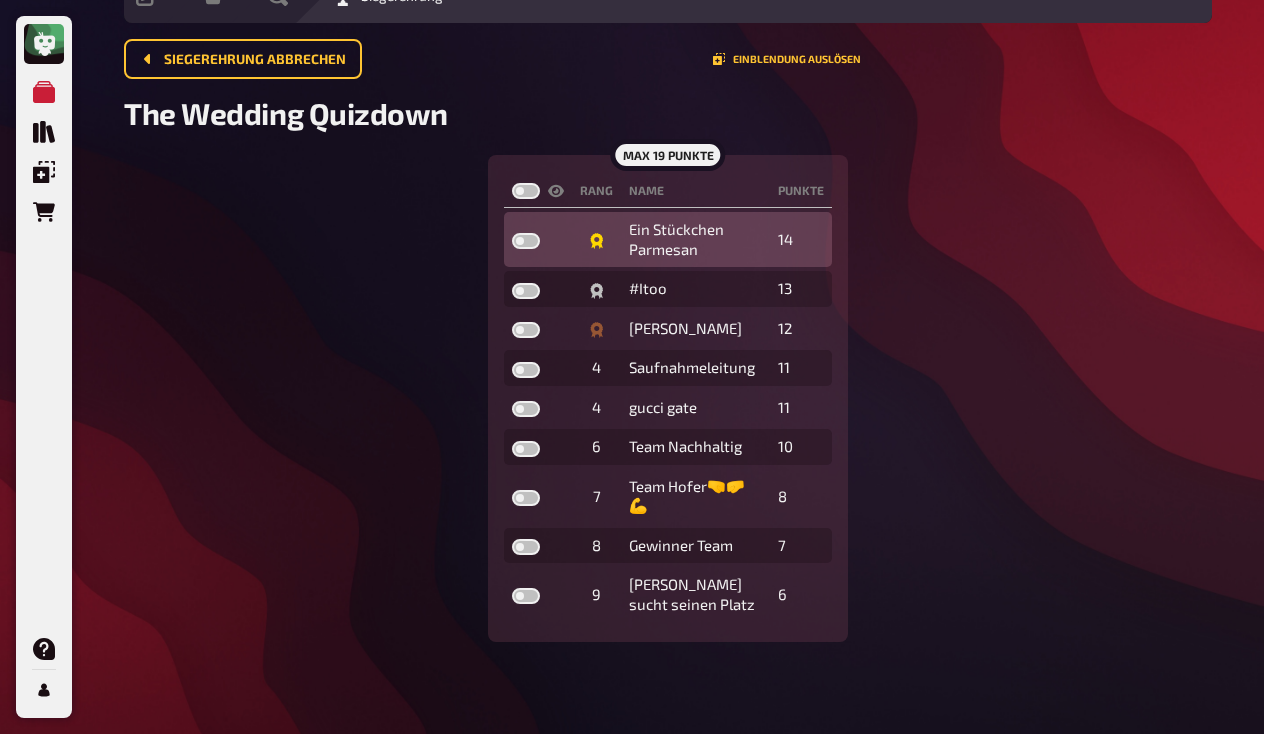 click on "Ein Stückchen Parmesan" at bounding box center (695, 239) 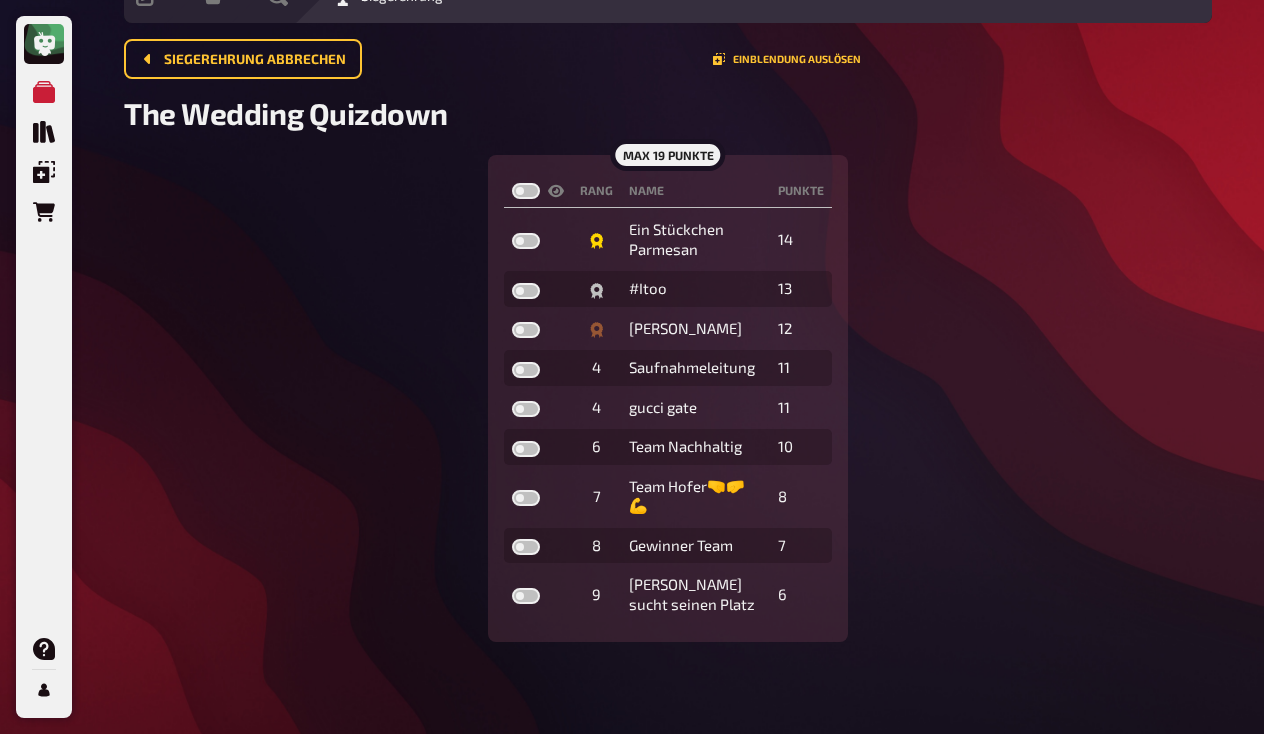 click on "Name" at bounding box center (695, 191) 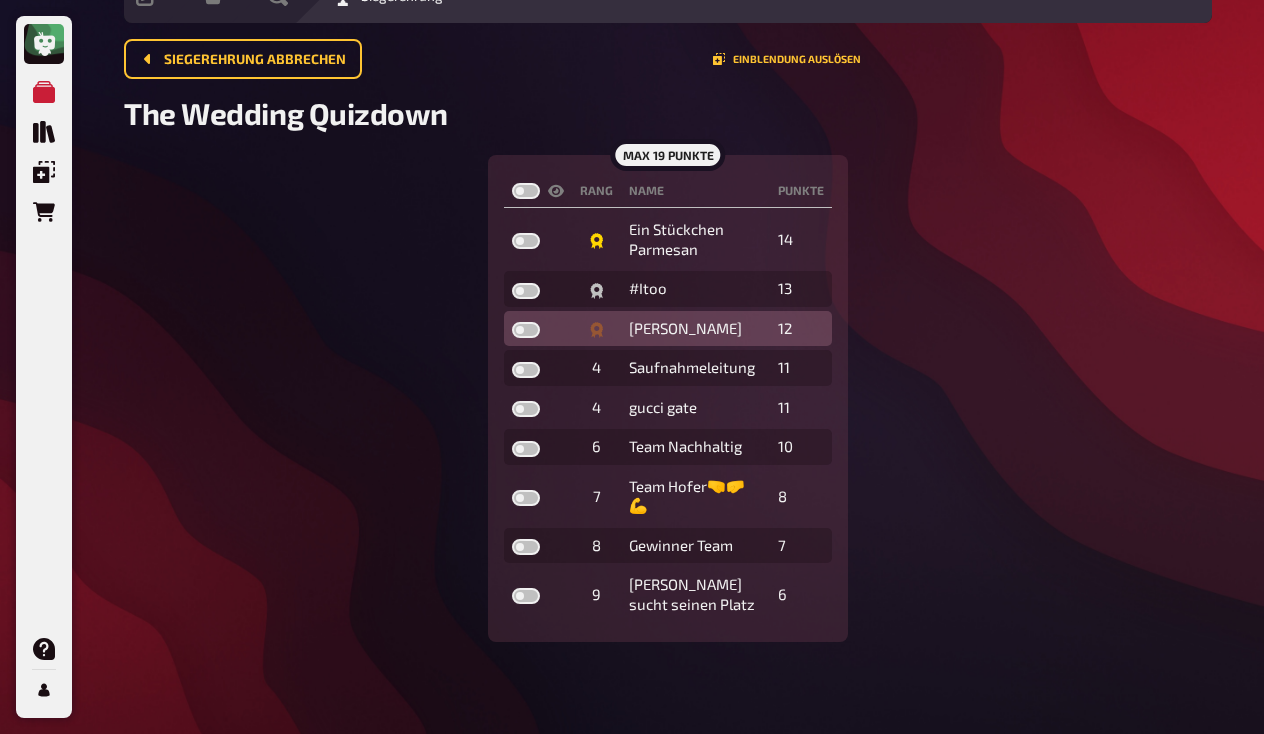 click on "[PERSON_NAME]" at bounding box center (695, 329) 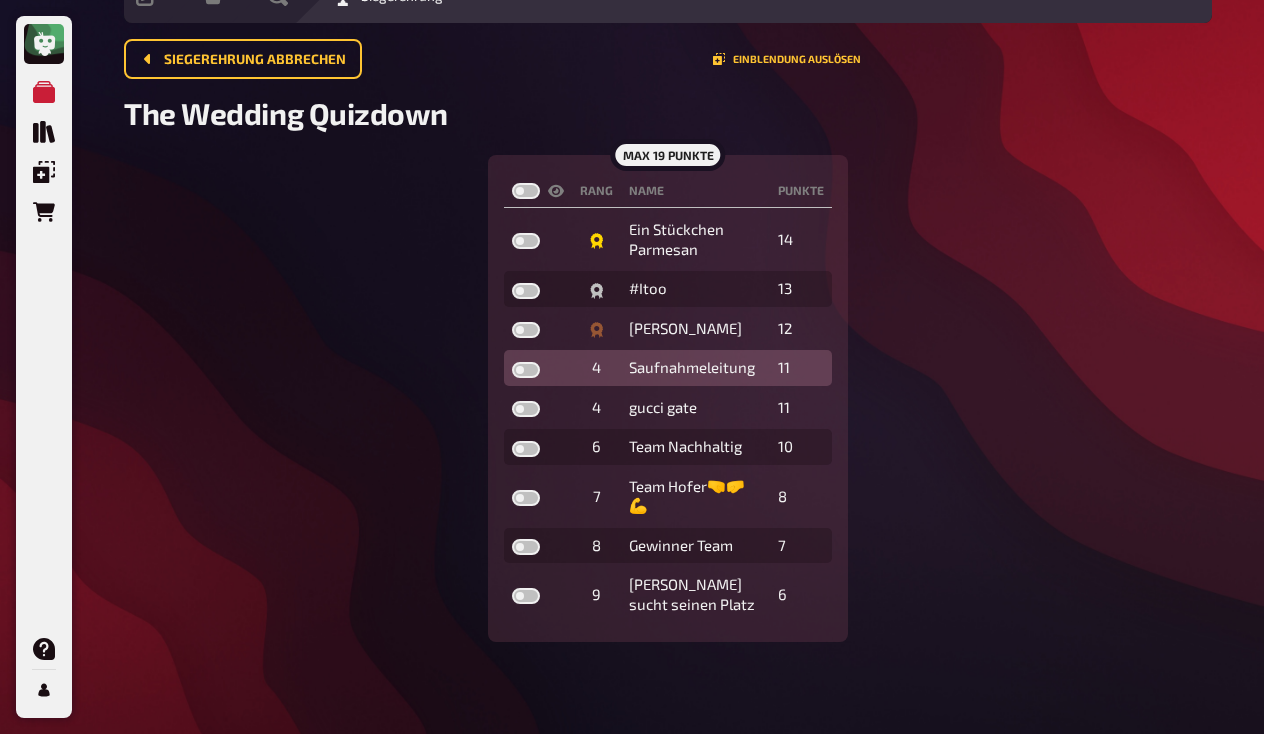 click on "Saufnahmeleitung" at bounding box center [695, 368] 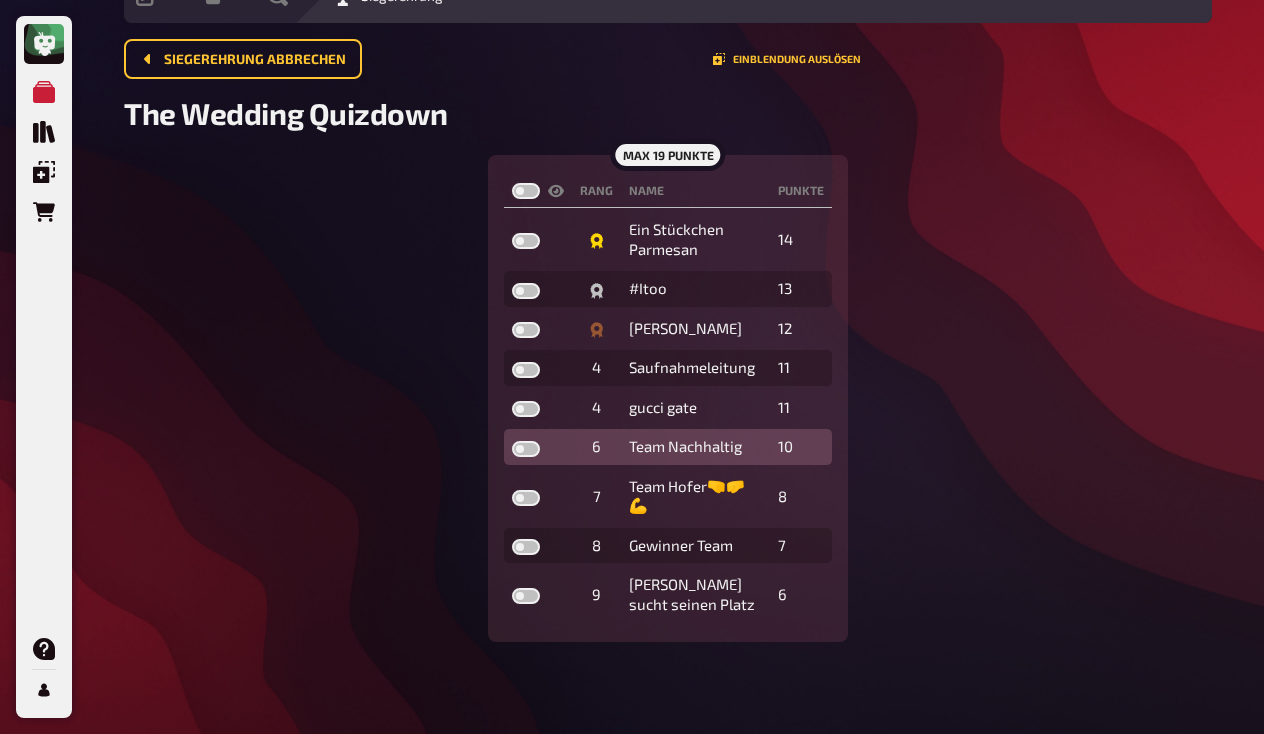 click on "Team Nachhaltig" at bounding box center [695, 447] 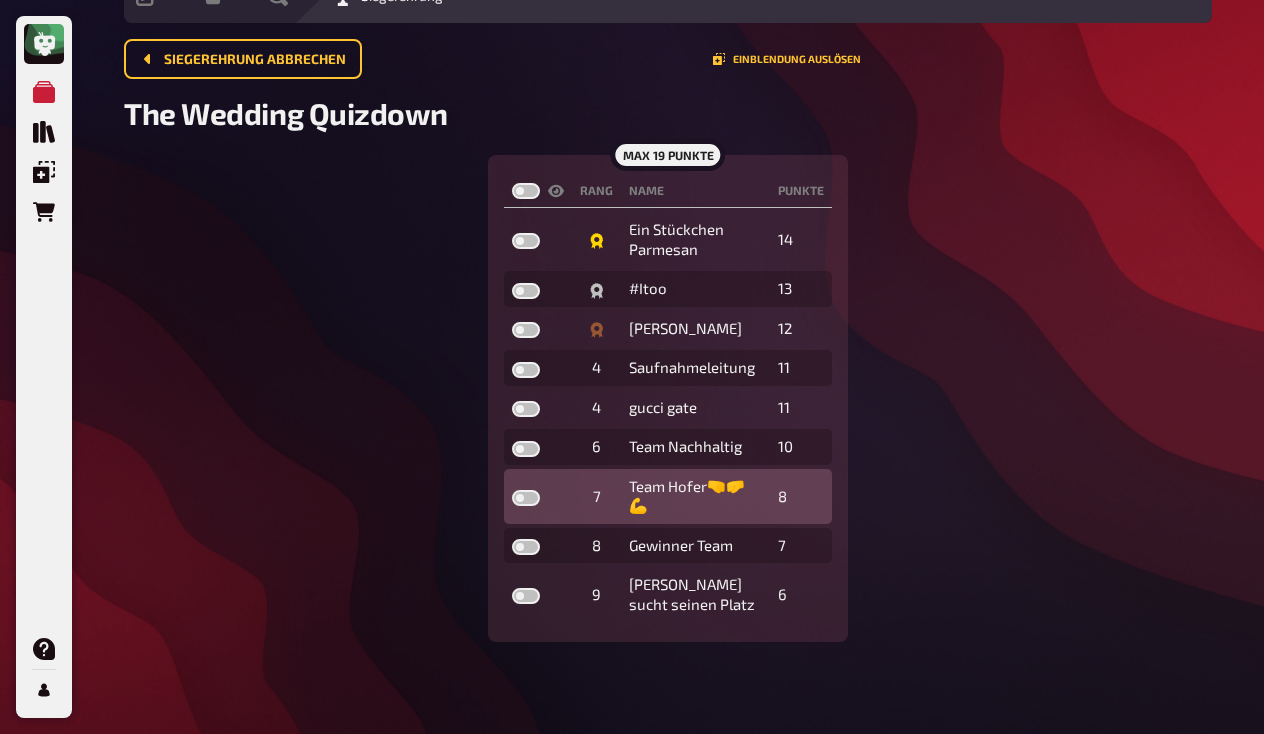 click on "Team Hofer🤜🤛💪" at bounding box center [695, 496] 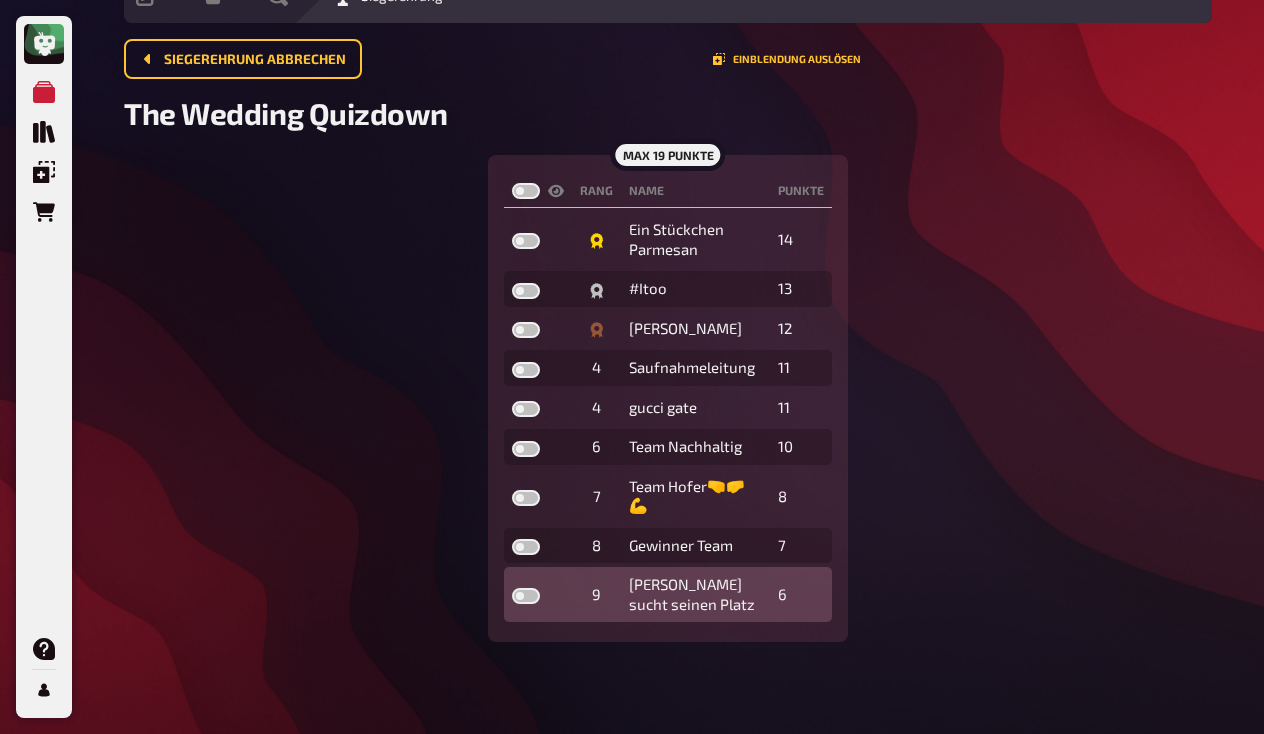 click on "[PERSON_NAME] sucht seinen Platz" at bounding box center (695, 594) 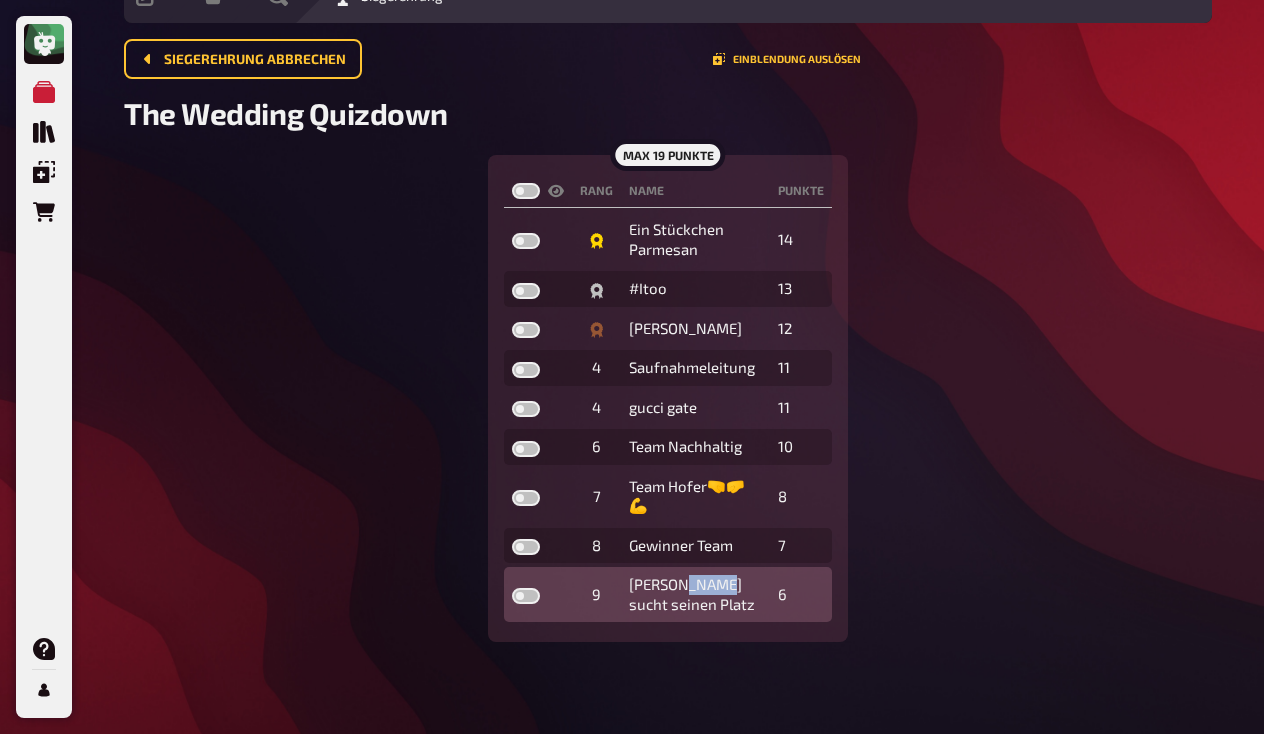 click on "[PERSON_NAME] sucht seinen Platz" at bounding box center [695, 594] 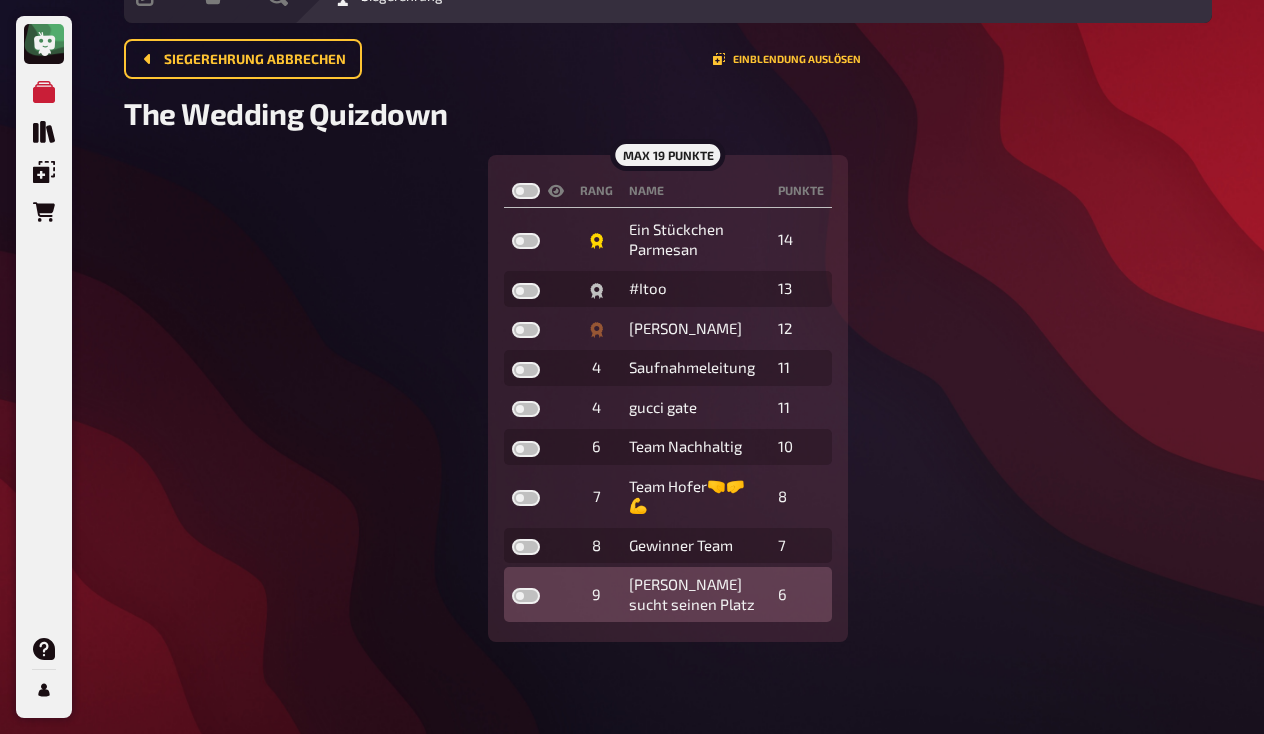 click on "[PERSON_NAME] sucht seinen Platz" at bounding box center [695, 594] 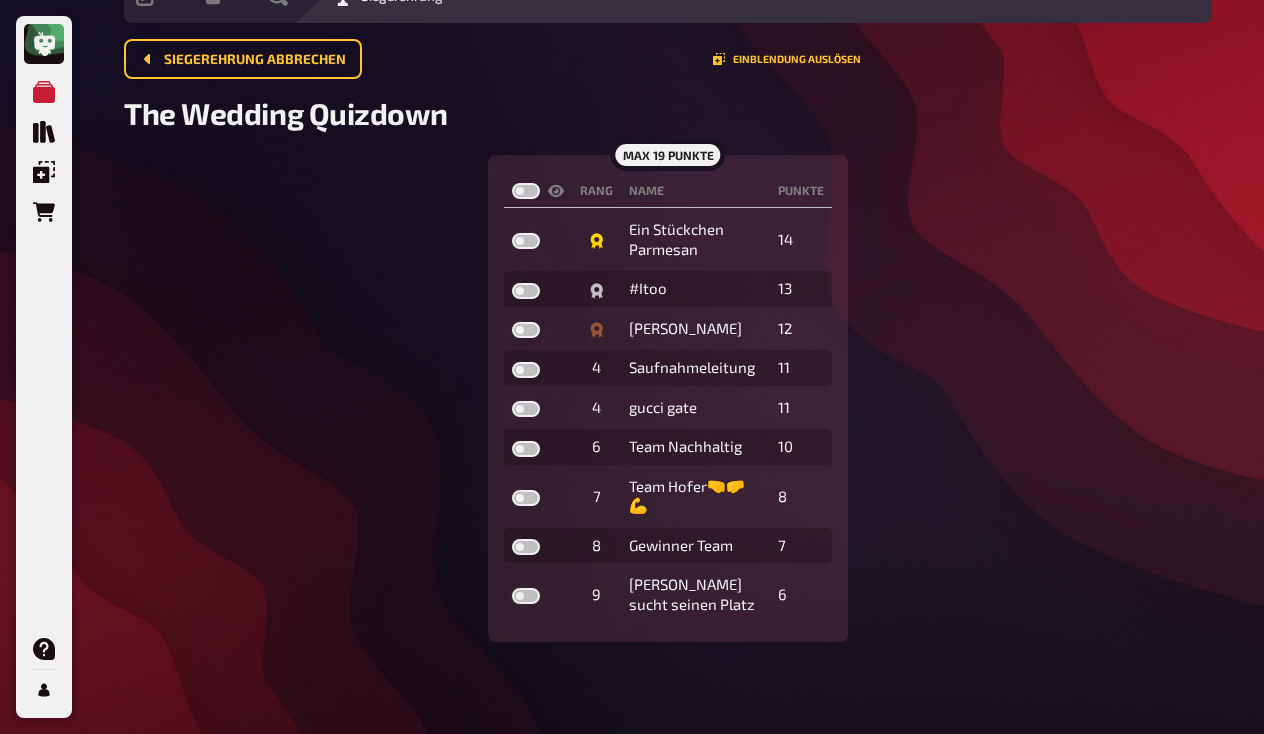 click on "Rang" at bounding box center [596, 191] 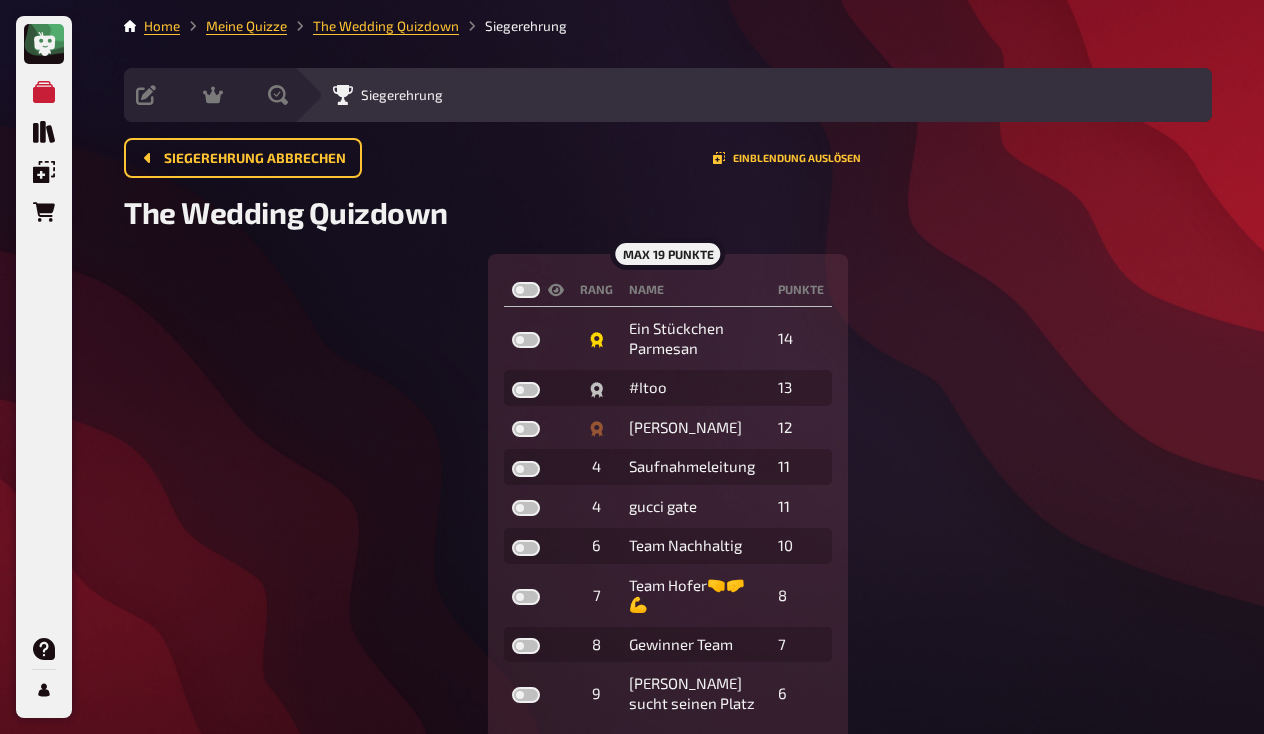 scroll, scrollTop: 1, scrollLeft: 0, axis: vertical 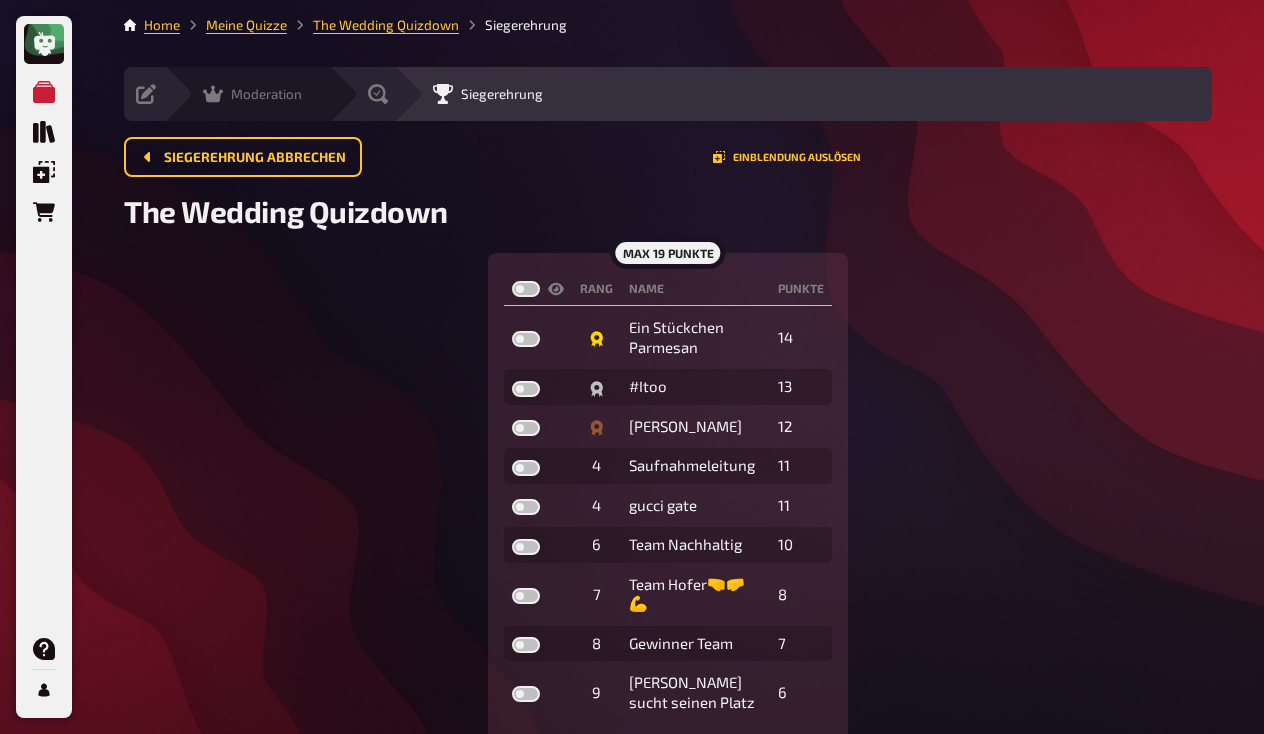 click 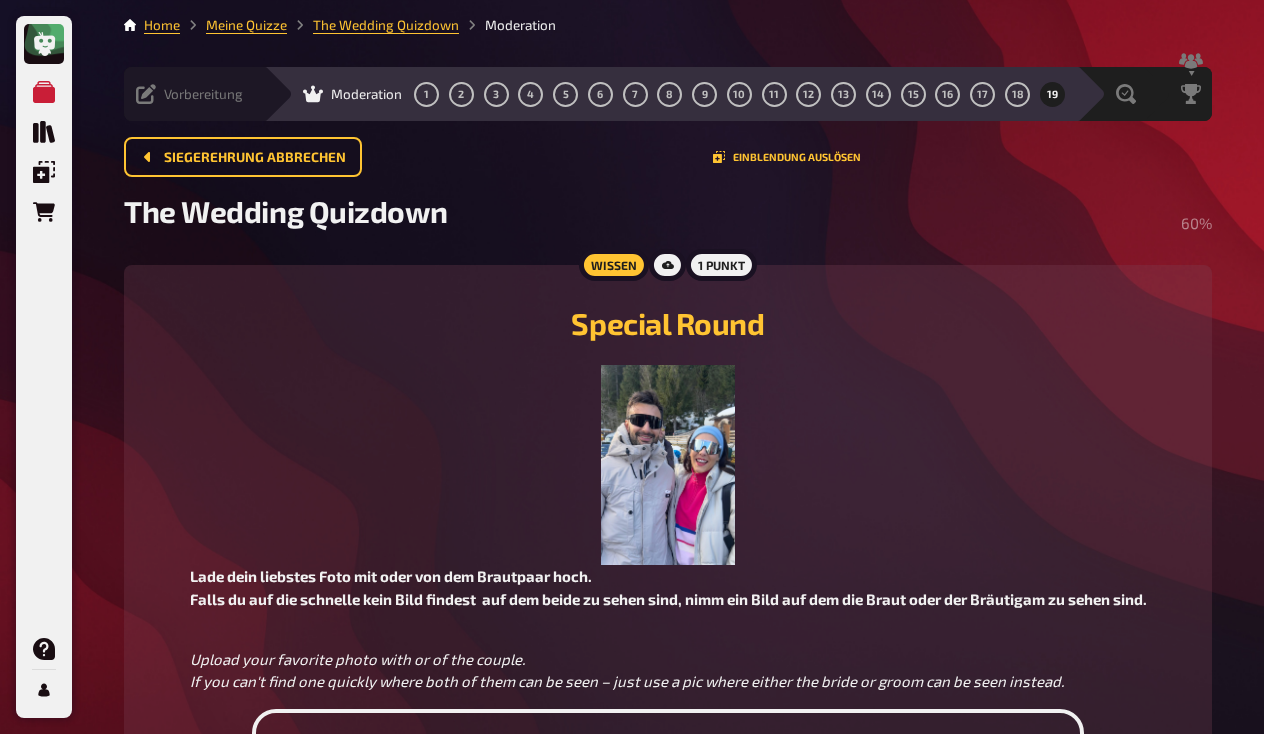 click on "Vorbereitung" at bounding box center (203, 94) 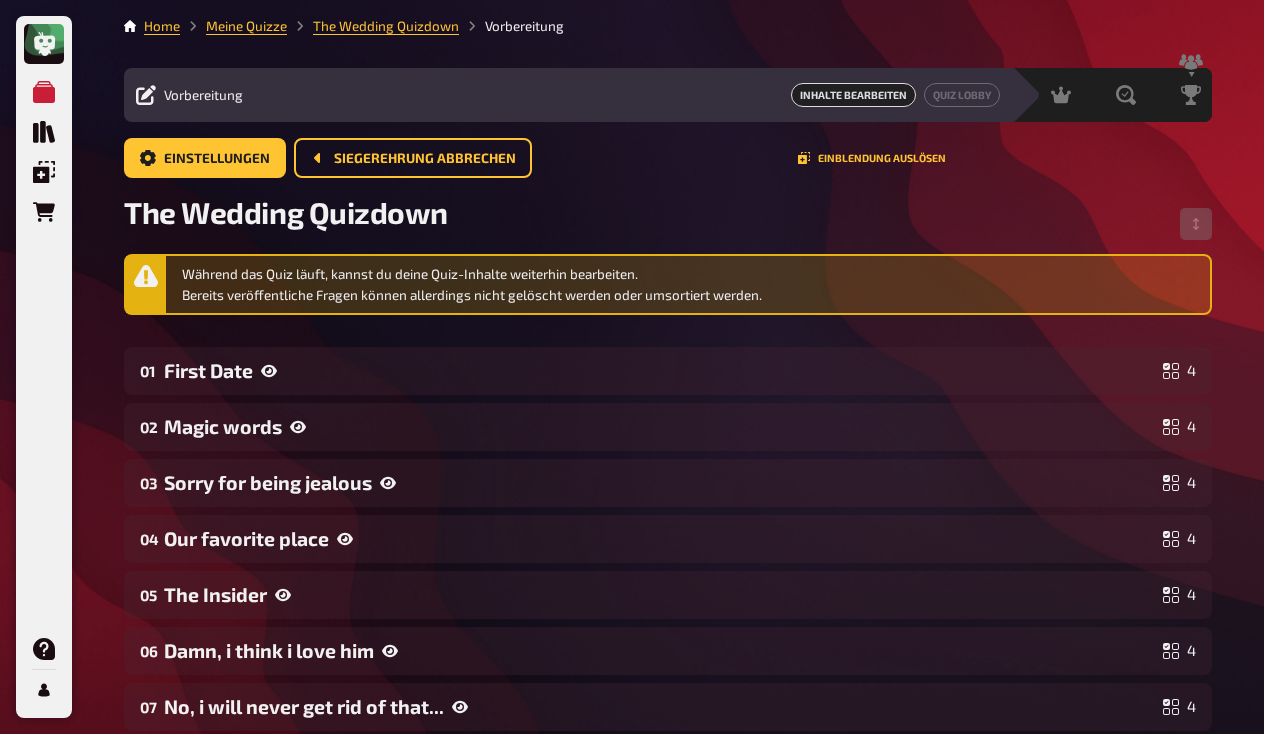 scroll, scrollTop: 0, scrollLeft: 0, axis: both 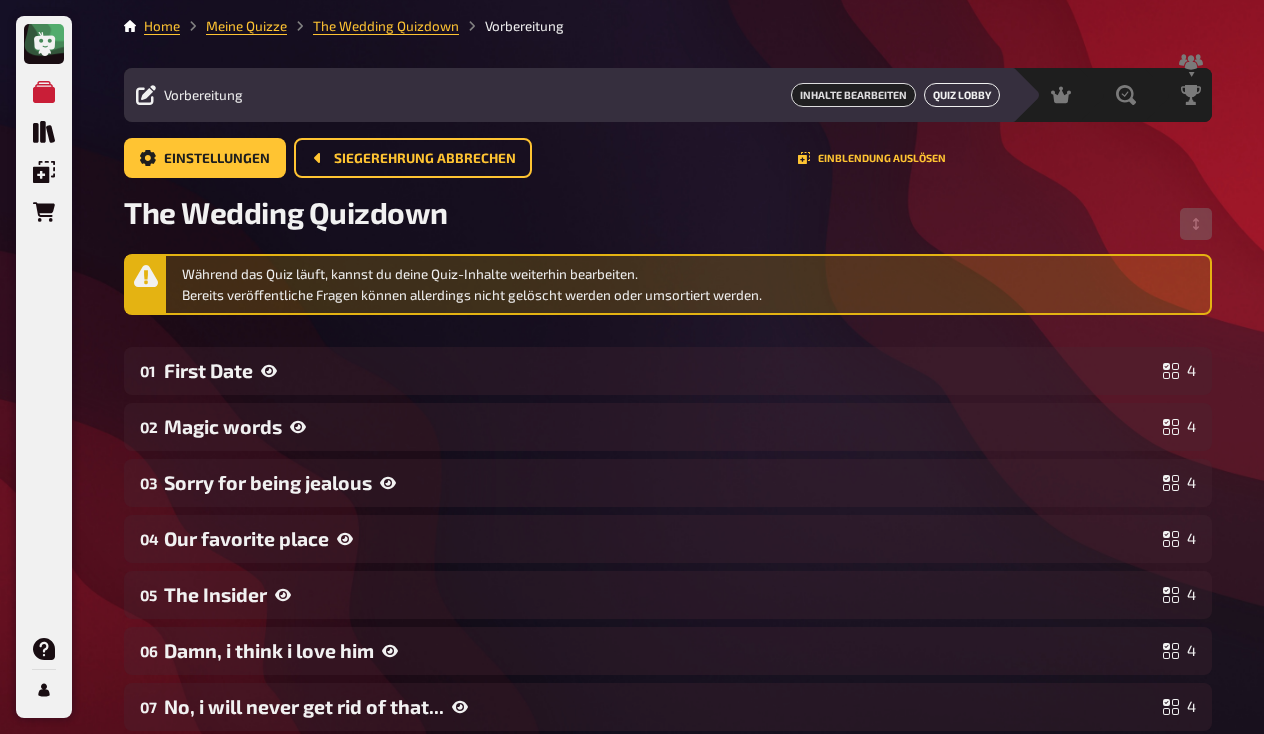 click on "Quiz Lobby" at bounding box center (962, 95) 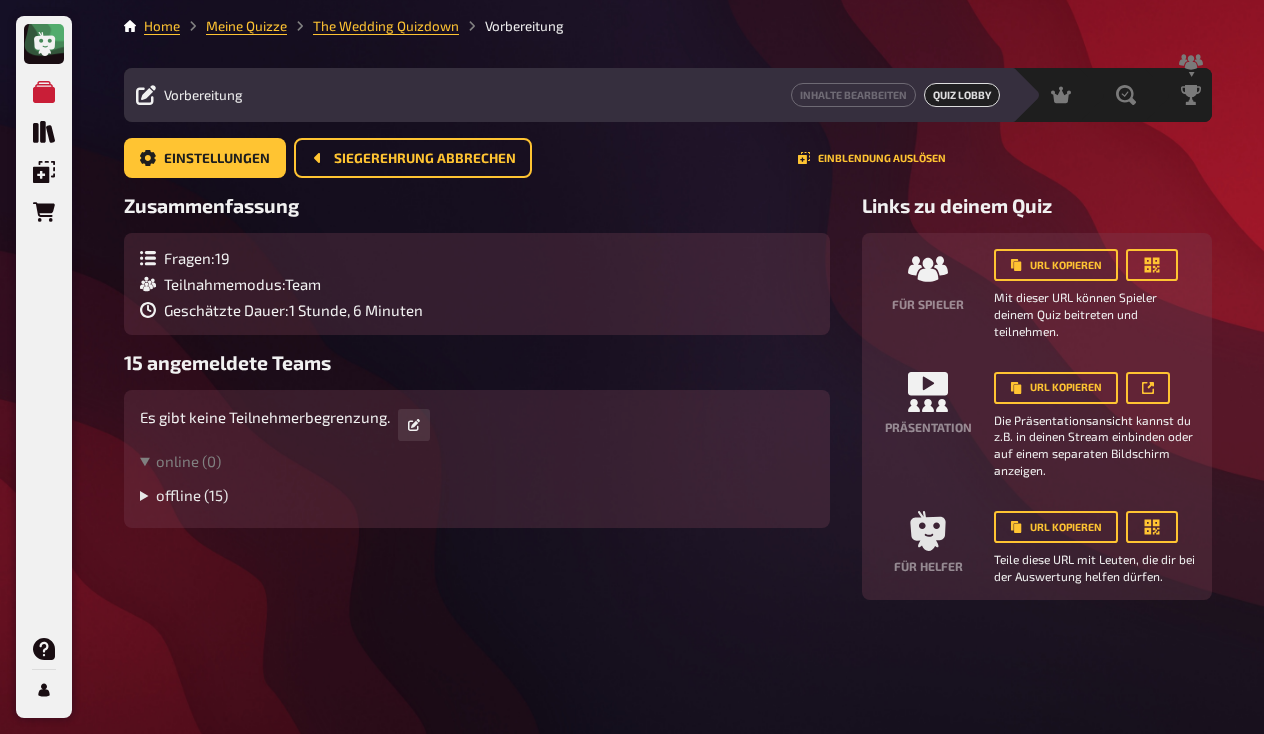 click on "offline ( 15 )" at bounding box center [477, 495] 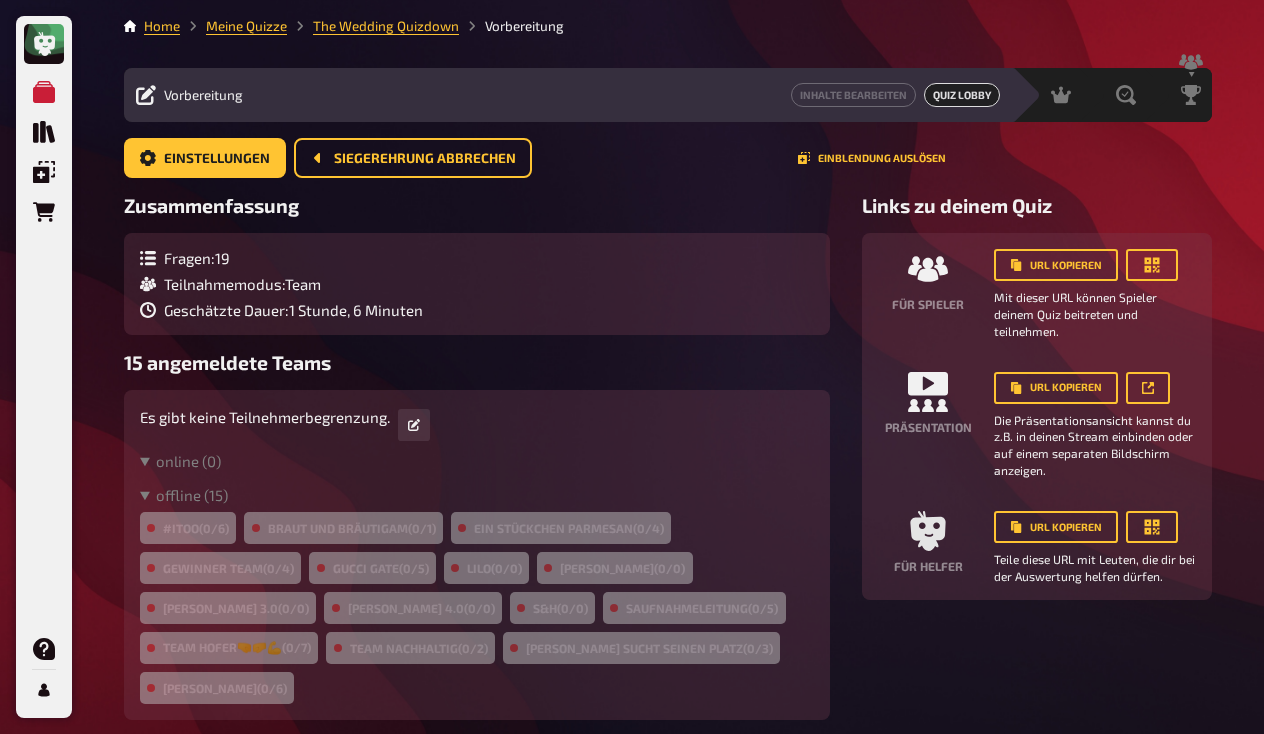 click on "#Itoo  (0/6)" at bounding box center (188, 528) 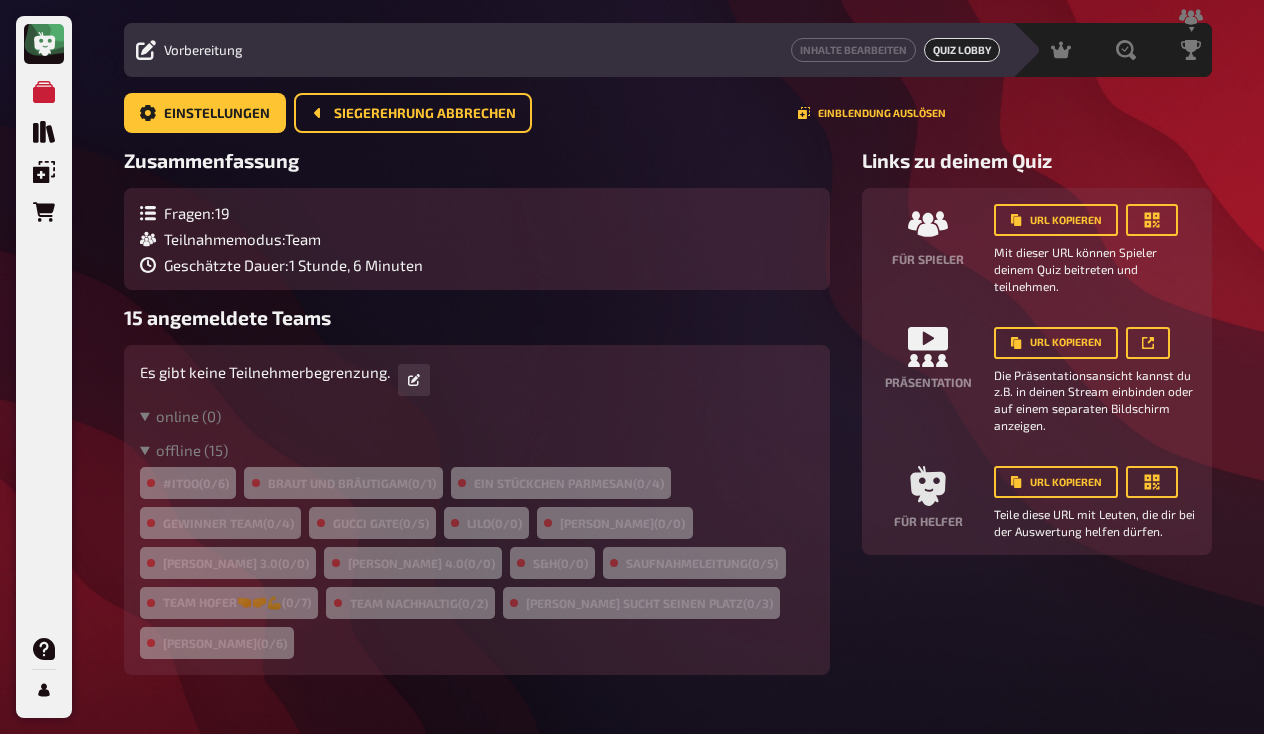 scroll, scrollTop: 68, scrollLeft: 0, axis: vertical 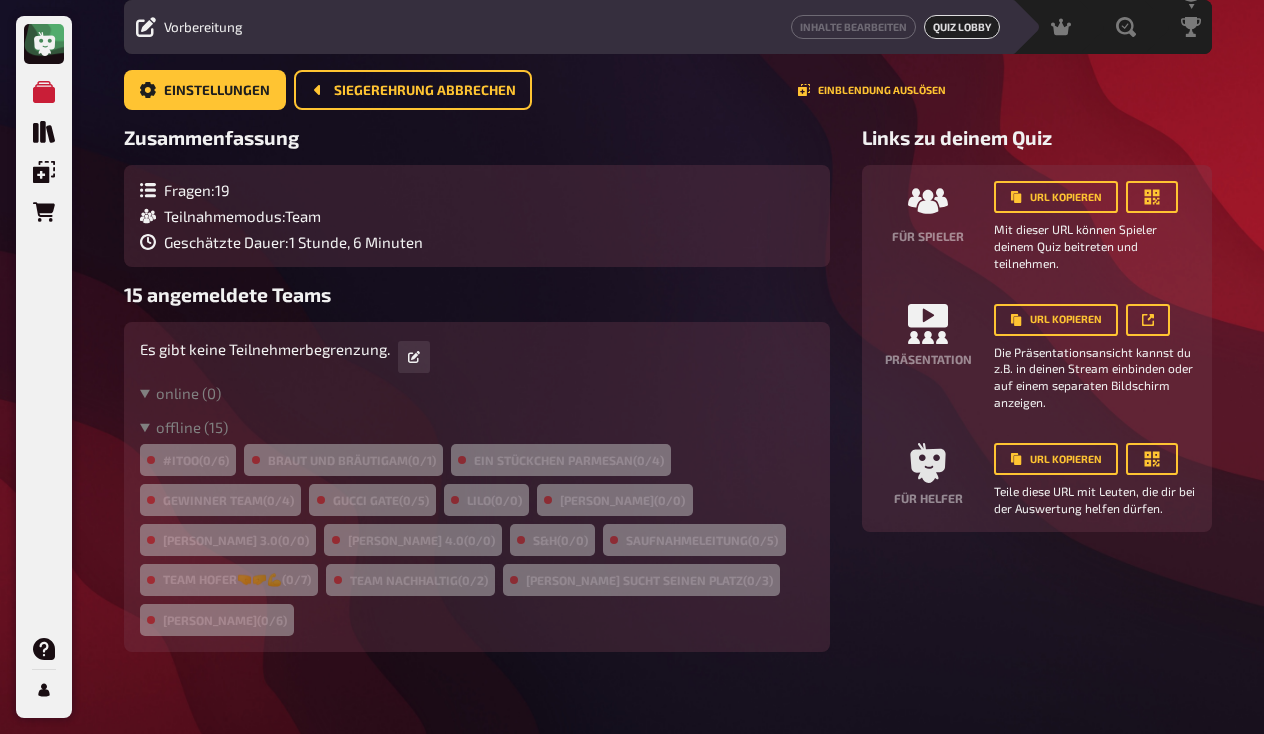 click on "#Itoo  (0/6)" at bounding box center [188, 460] 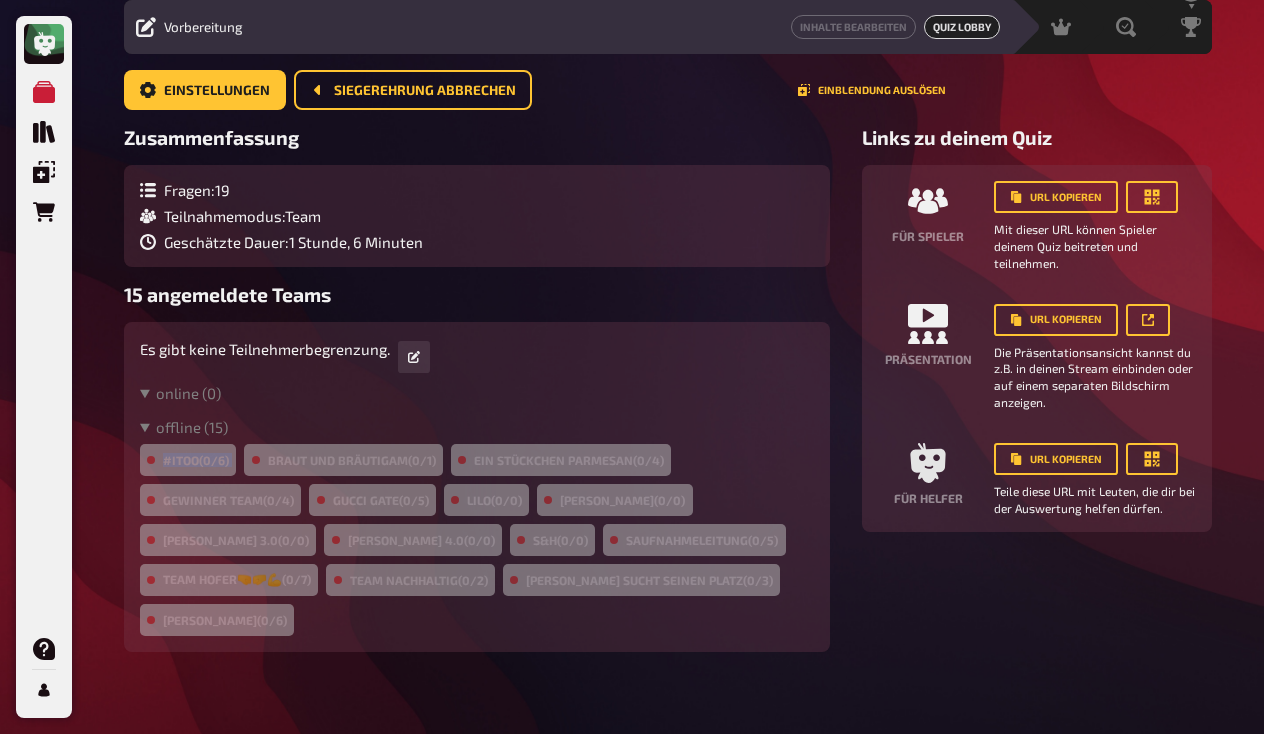 click on "#Itoo  (0/6)" at bounding box center [188, 460] 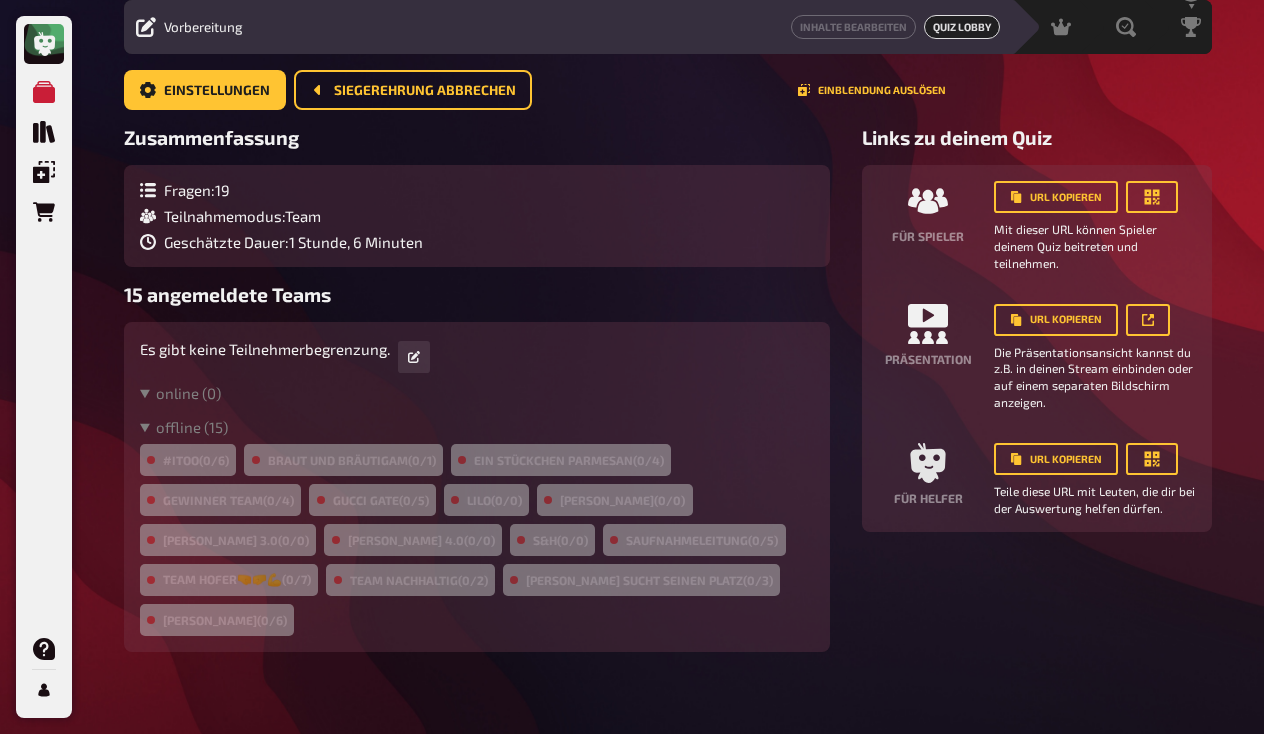 click on "Braut und [PERSON_NAME]  (0/1)" at bounding box center (343, 460) 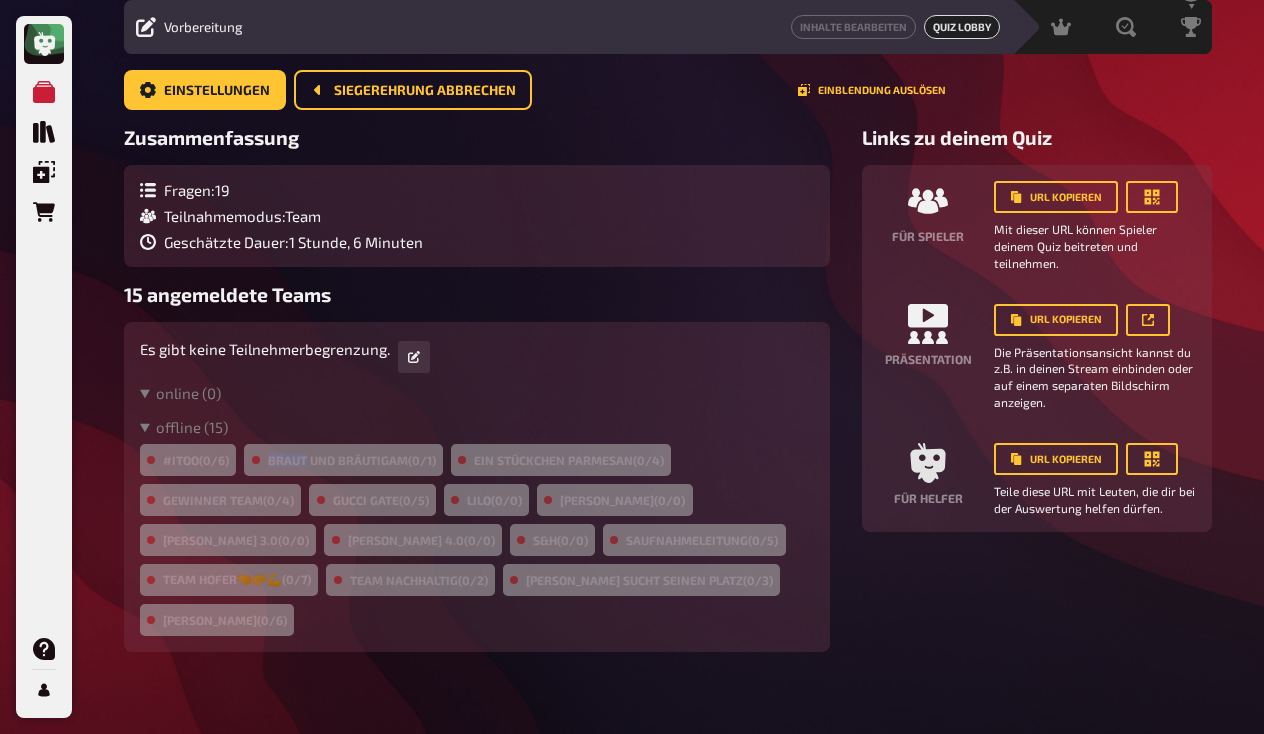 click on "Braut und [PERSON_NAME]  (0/1)" at bounding box center (343, 460) 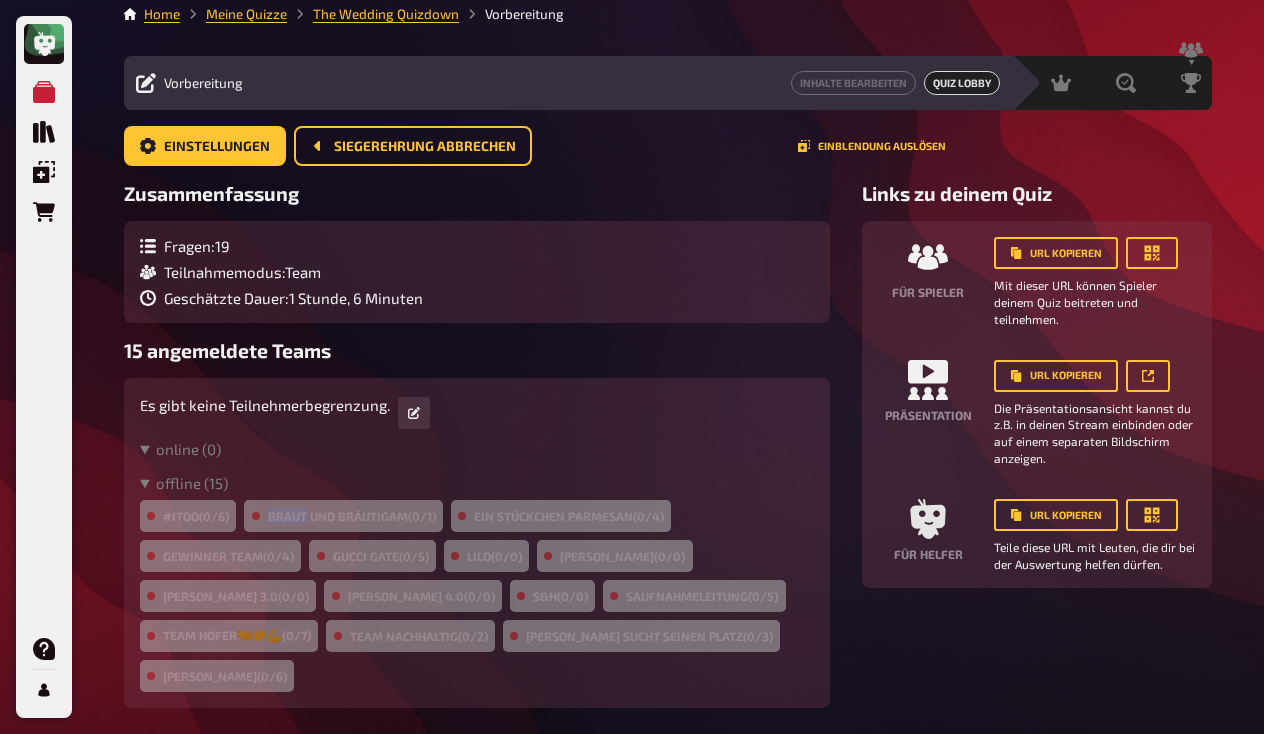 scroll, scrollTop: 0, scrollLeft: 0, axis: both 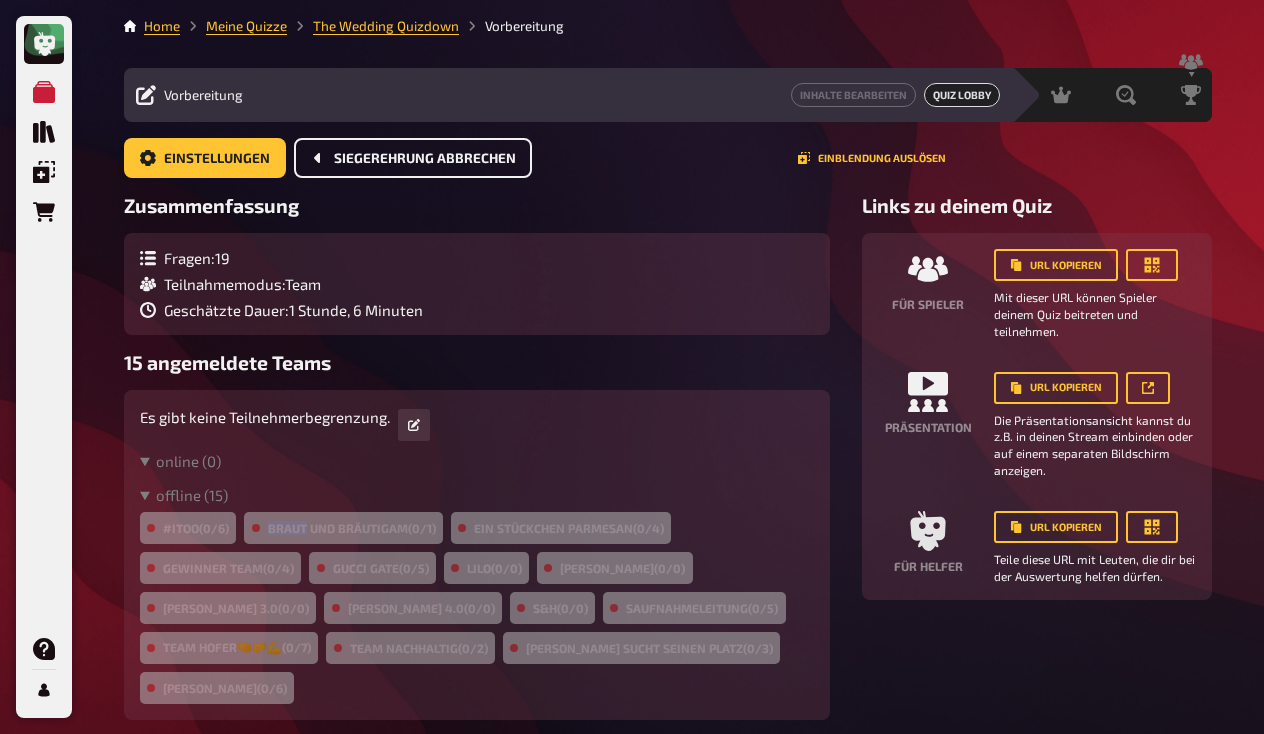 click on "Siegerehrung abbrechen" at bounding box center [413, 158] 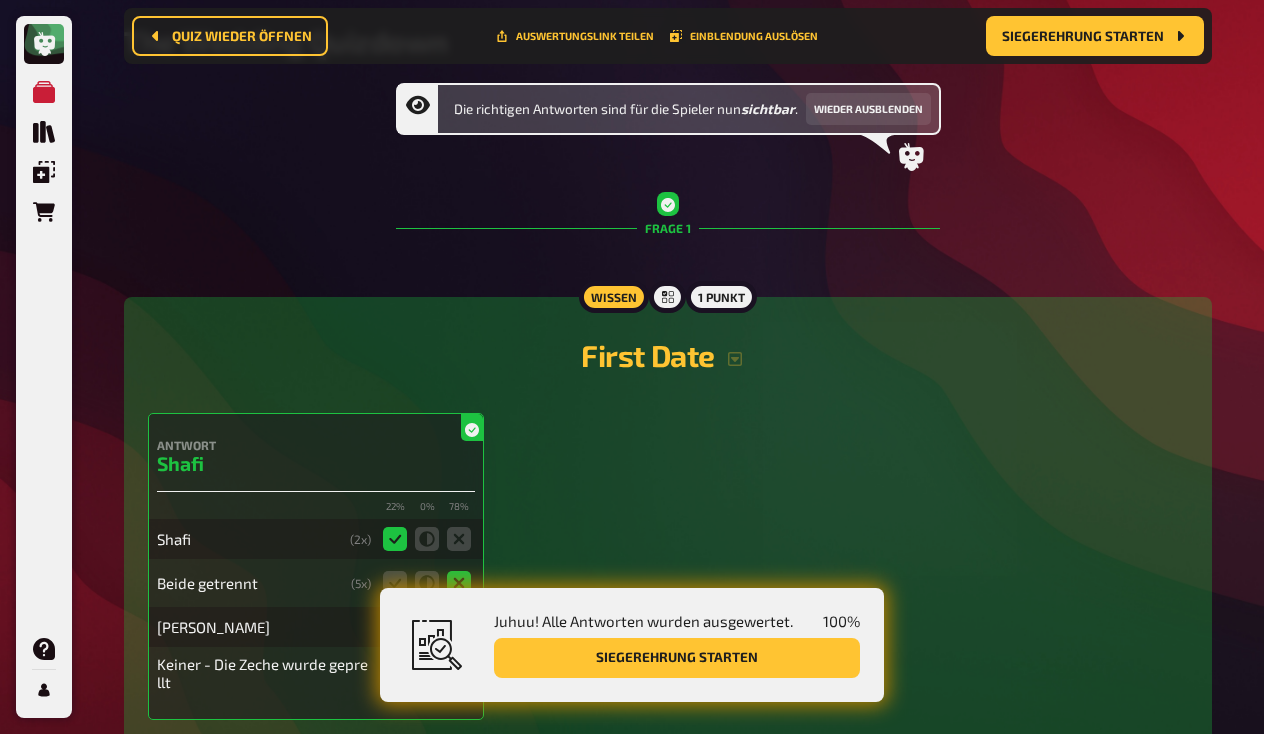 scroll, scrollTop: 189, scrollLeft: 0, axis: vertical 